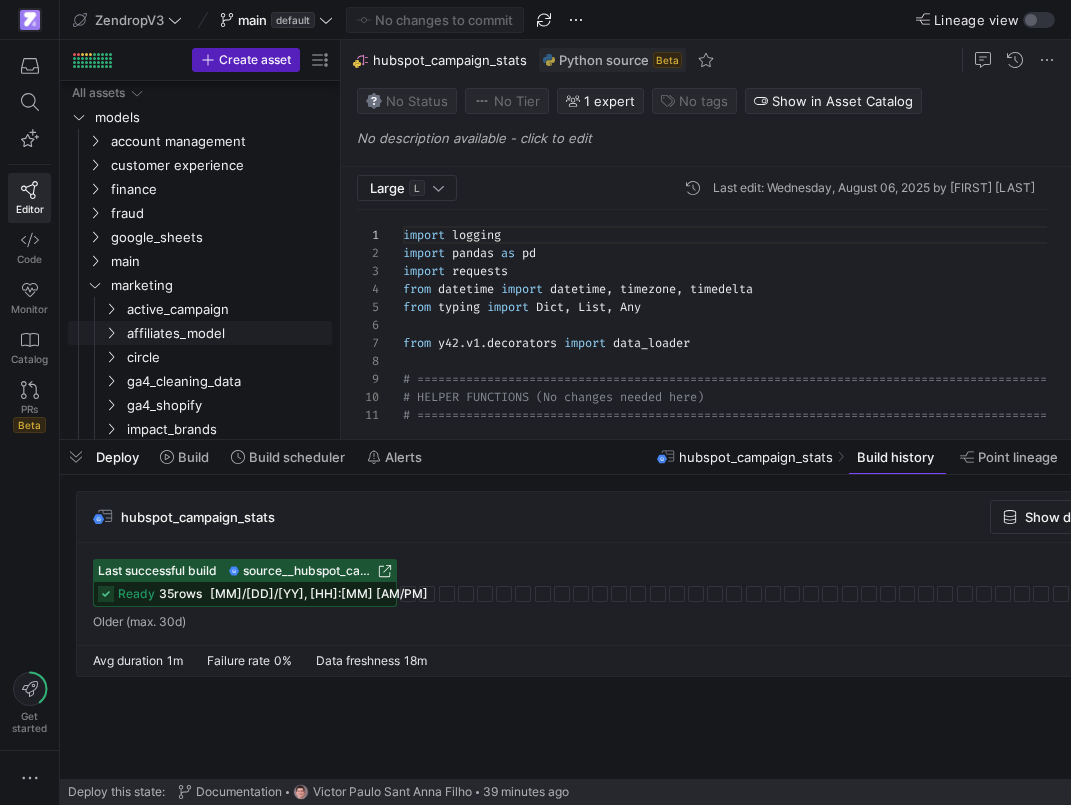 scroll, scrollTop: 0, scrollLeft: 0, axis: both 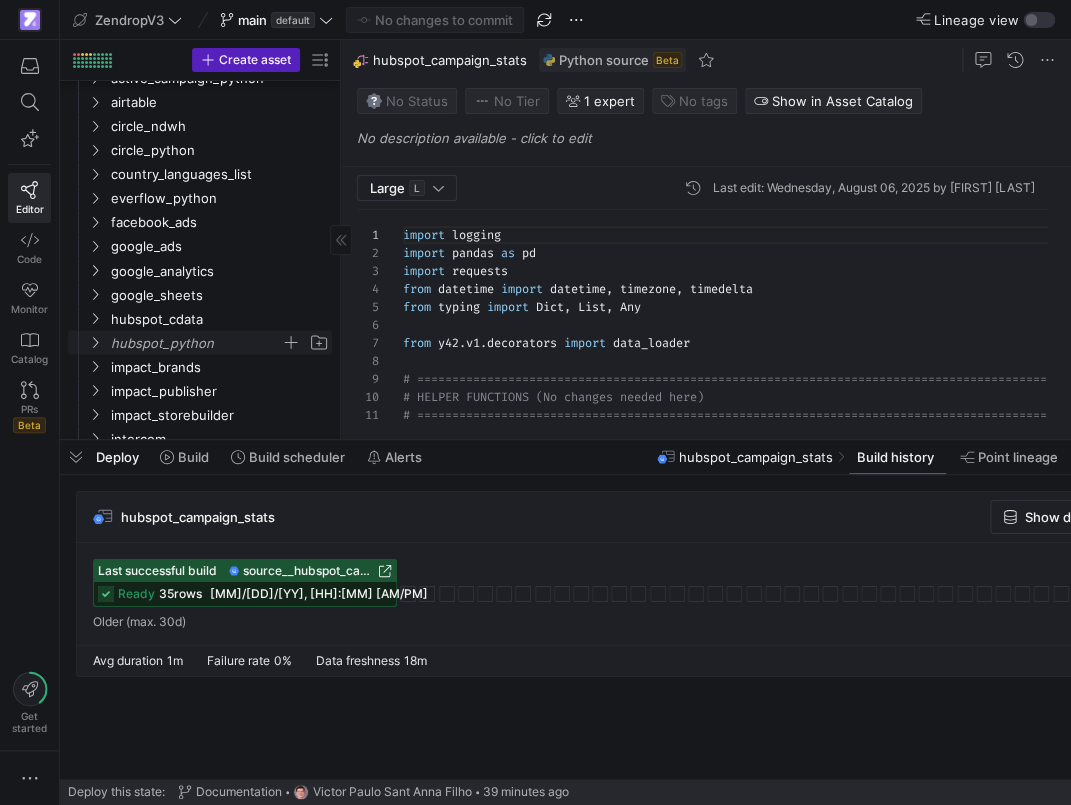 click 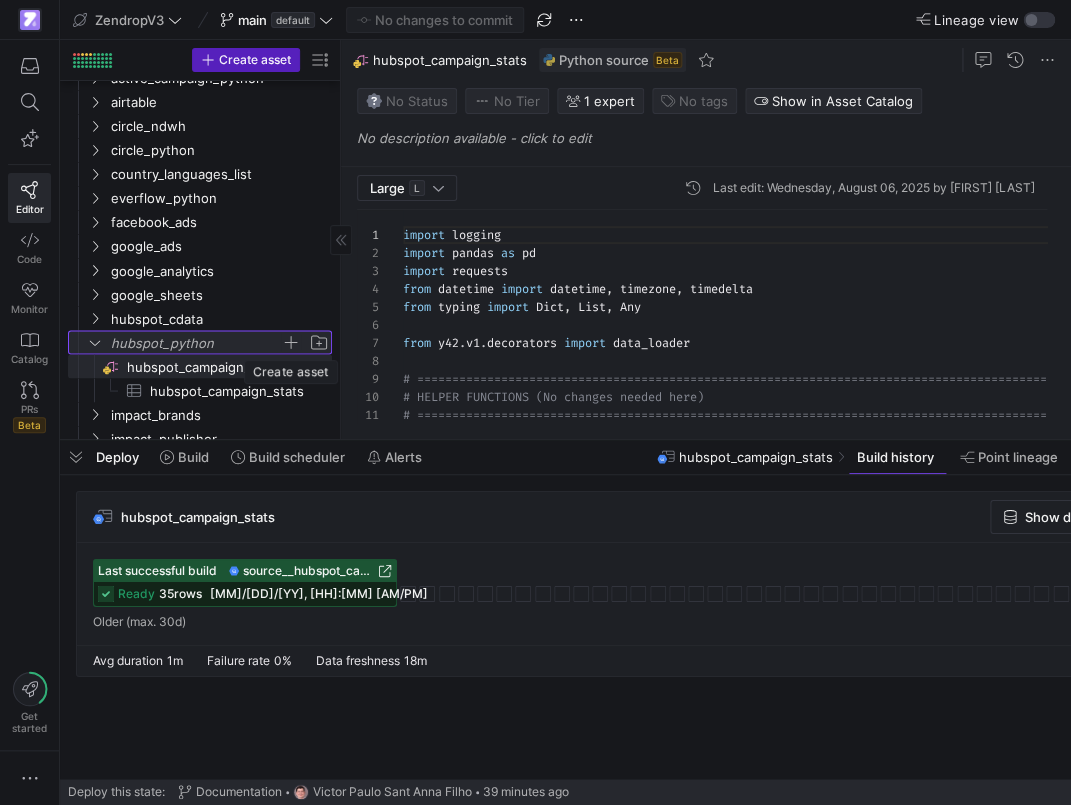 click 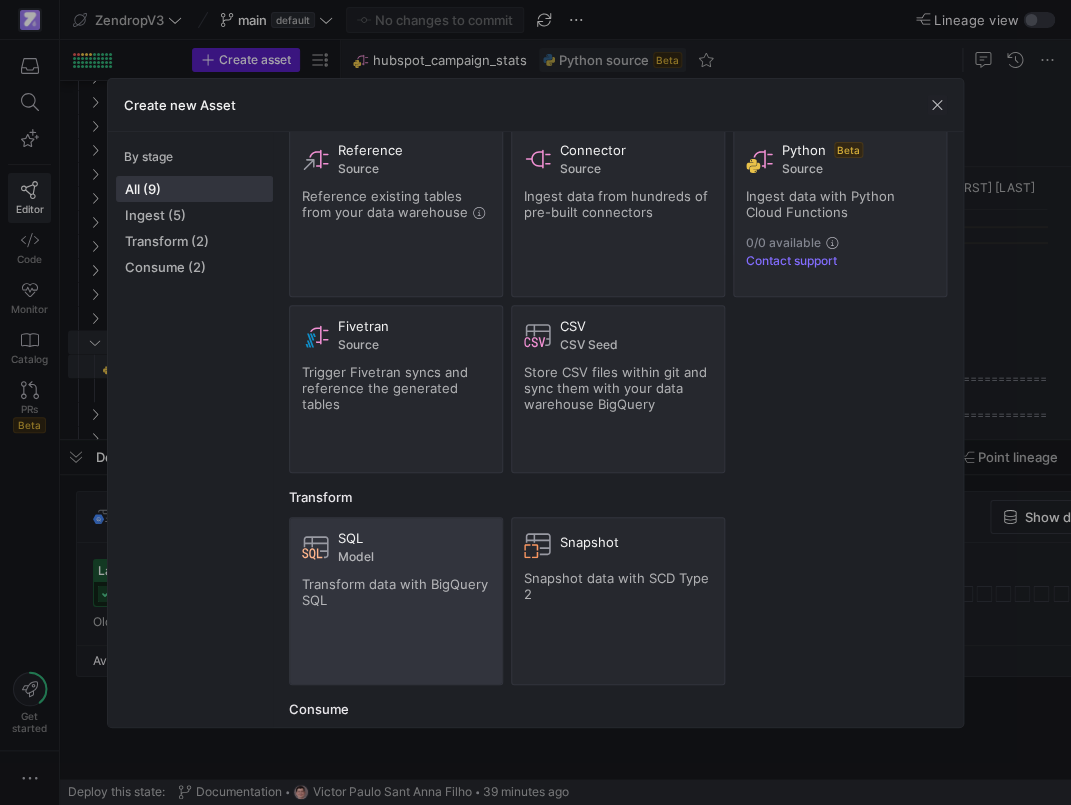 scroll, scrollTop: 0, scrollLeft: 0, axis: both 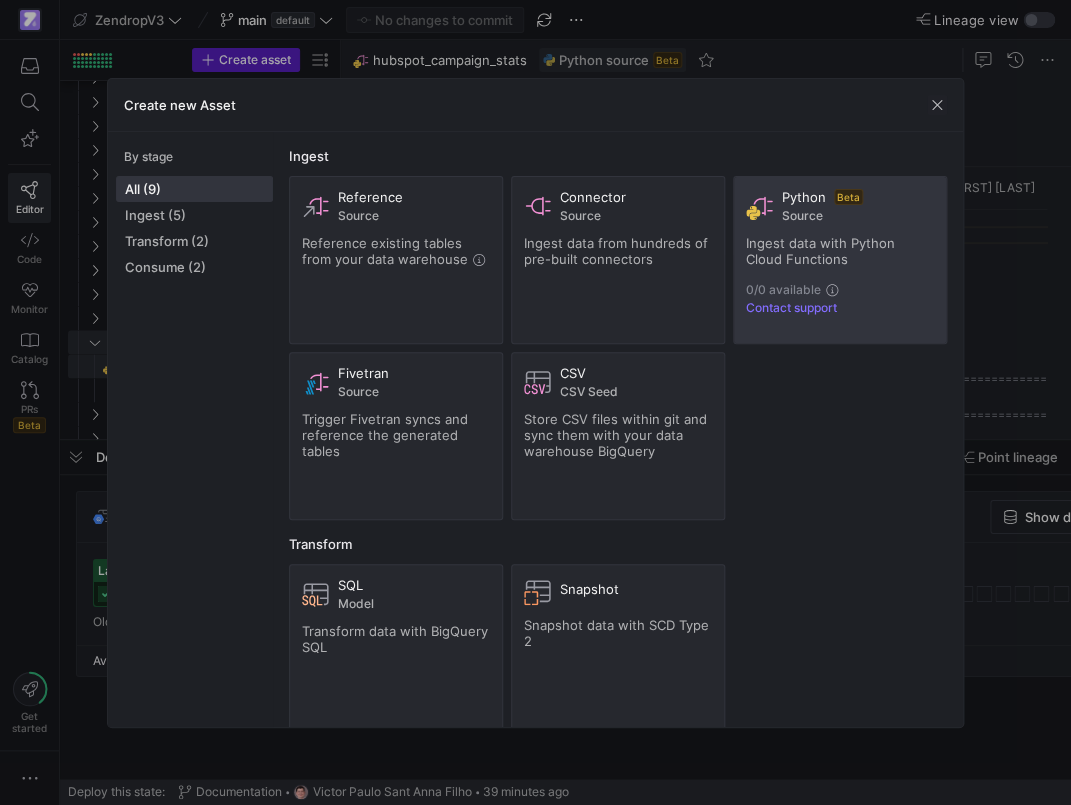 click on "Python  Beta
Source Ingest data with Python Cloud Functions 0/0 available  Contact support" 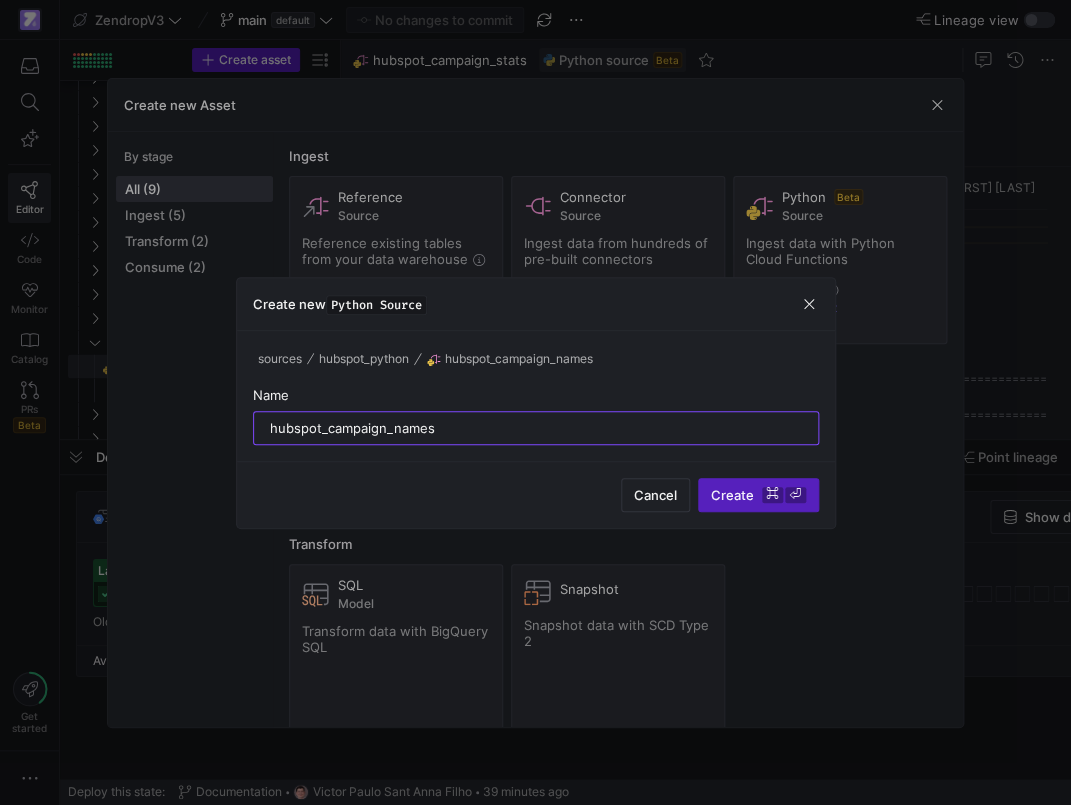 type on "hubspot_campaign_names" 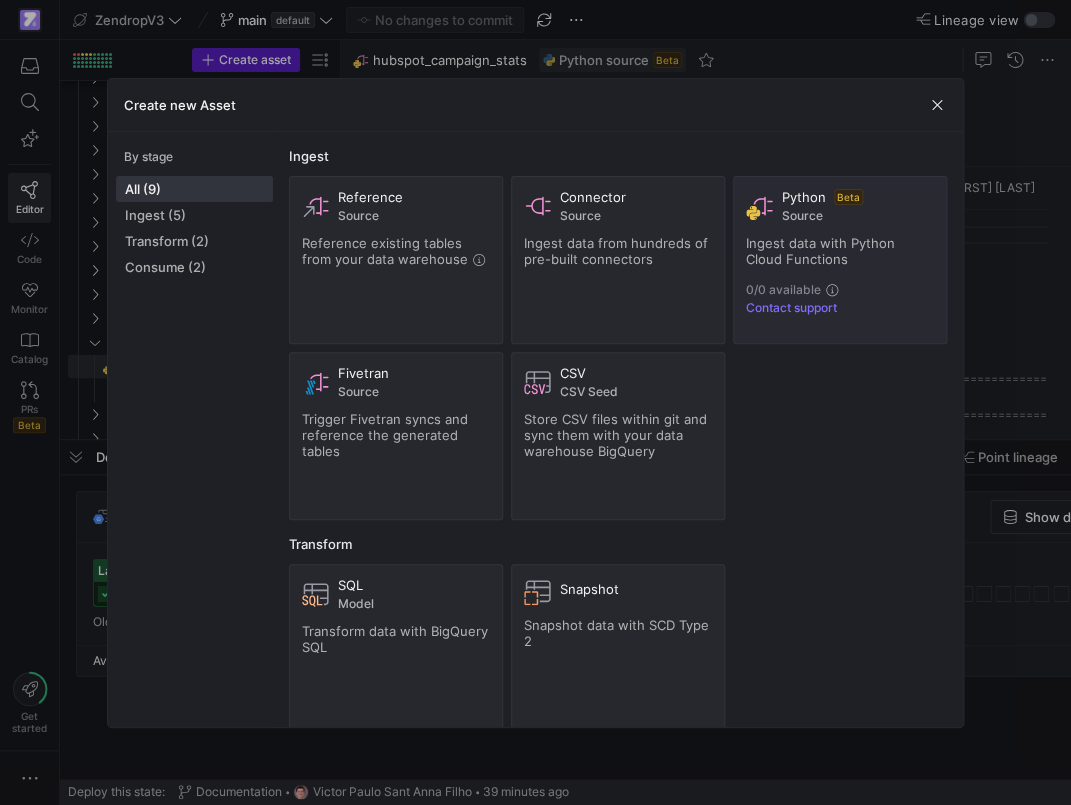 type 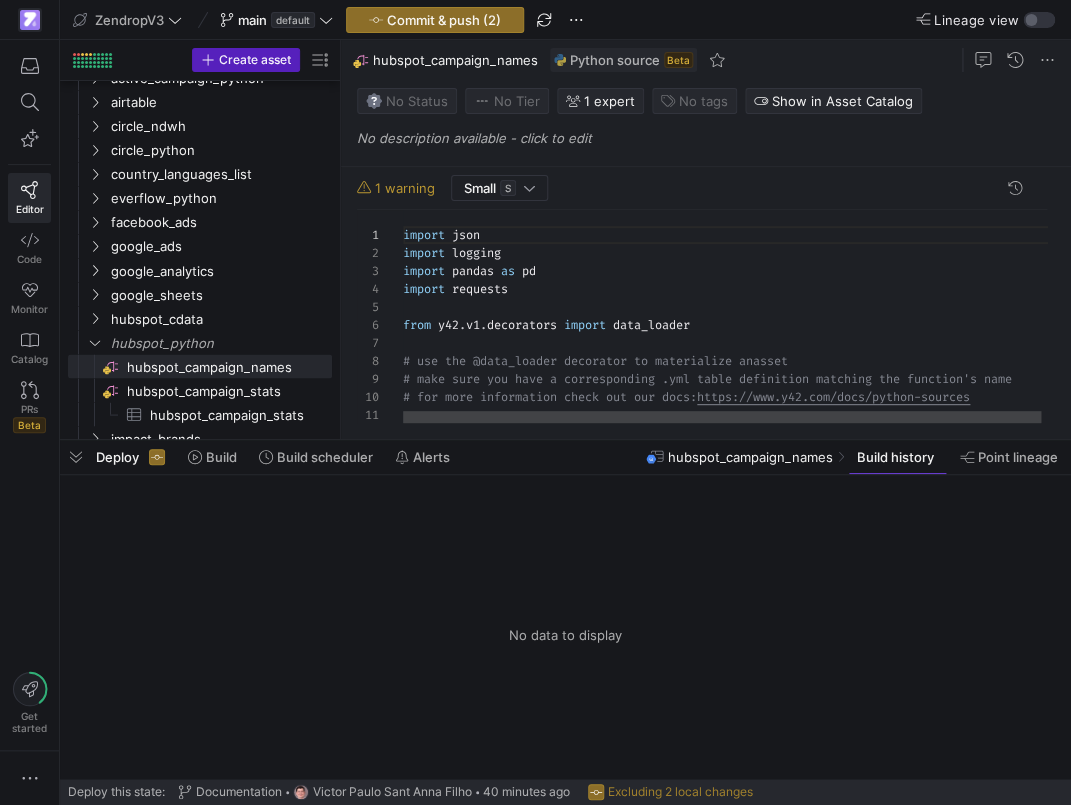 click on "import json import logging import pandas as pd import requests from y42.v1.decorators import data_loader #use the @data_loader decorator to materialize an asset #make sure you have a corresponding .yml table definition matching the function's name #for more information check out our docs: https://www.y42.com/docs/python-sources" 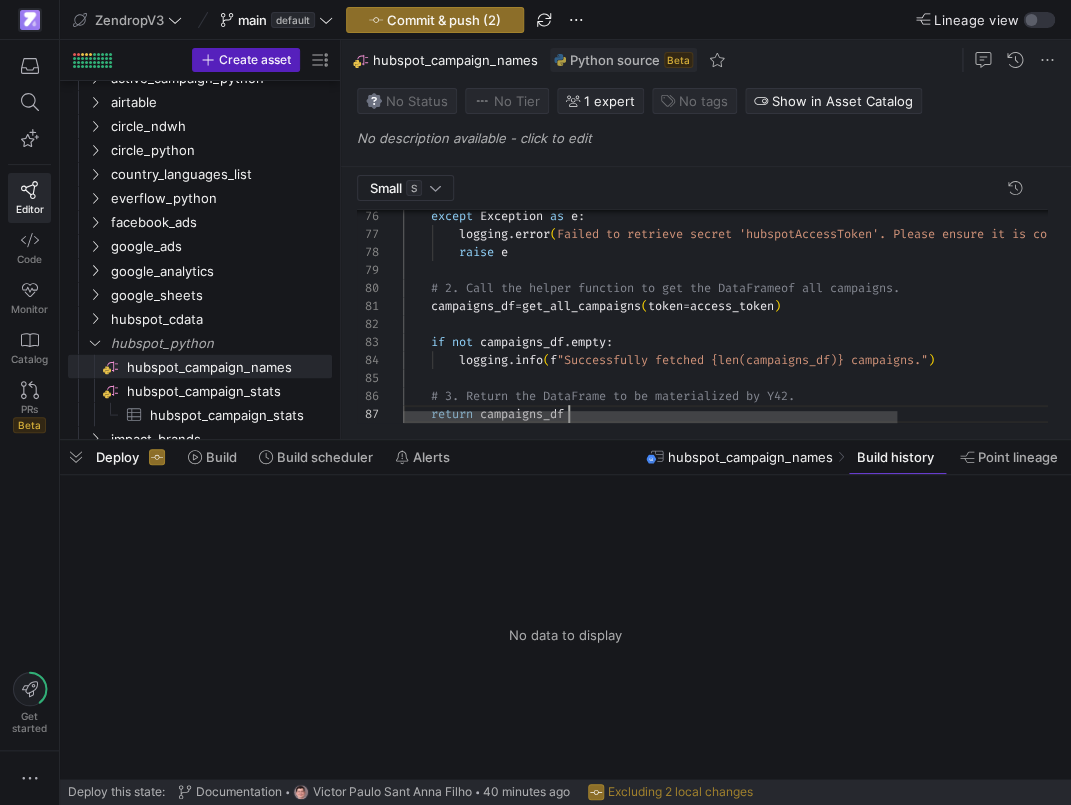 scroll, scrollTop: 108, scrollLeft: 166, axis: both 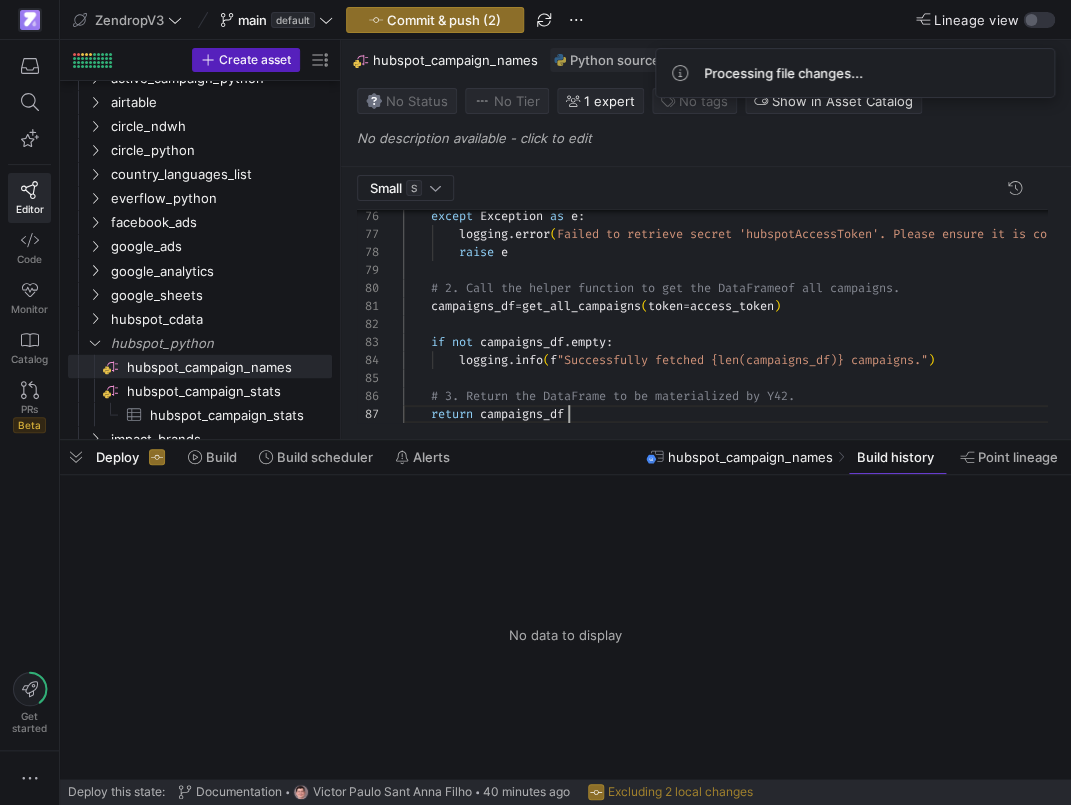 click on "Small   S" 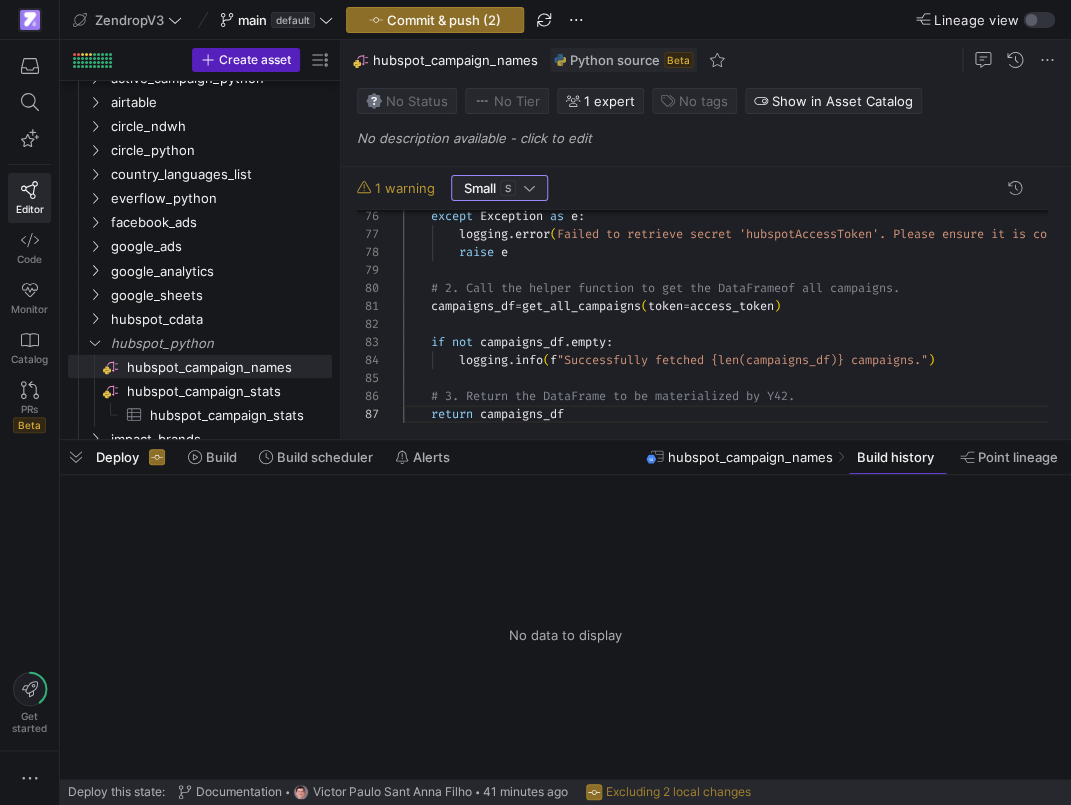 click on "Small" at bounding box center [480, 188] 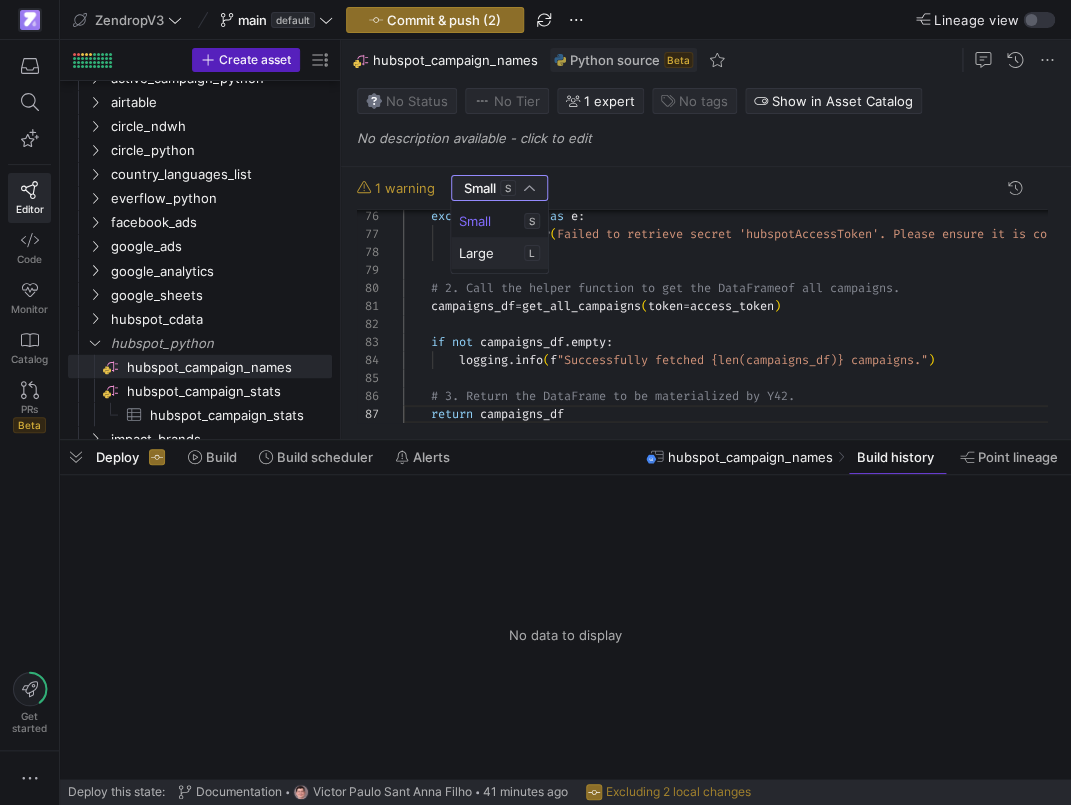 click on "Large" at bounding box center [476, 253] 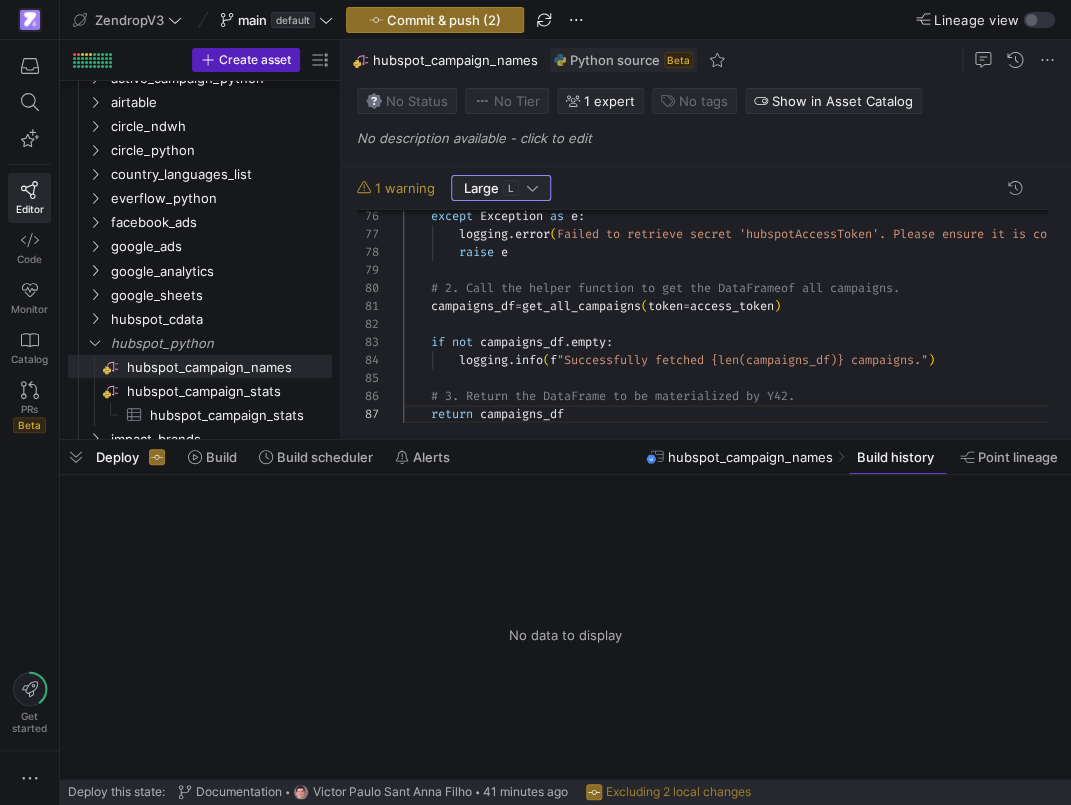 click on "1 warning" 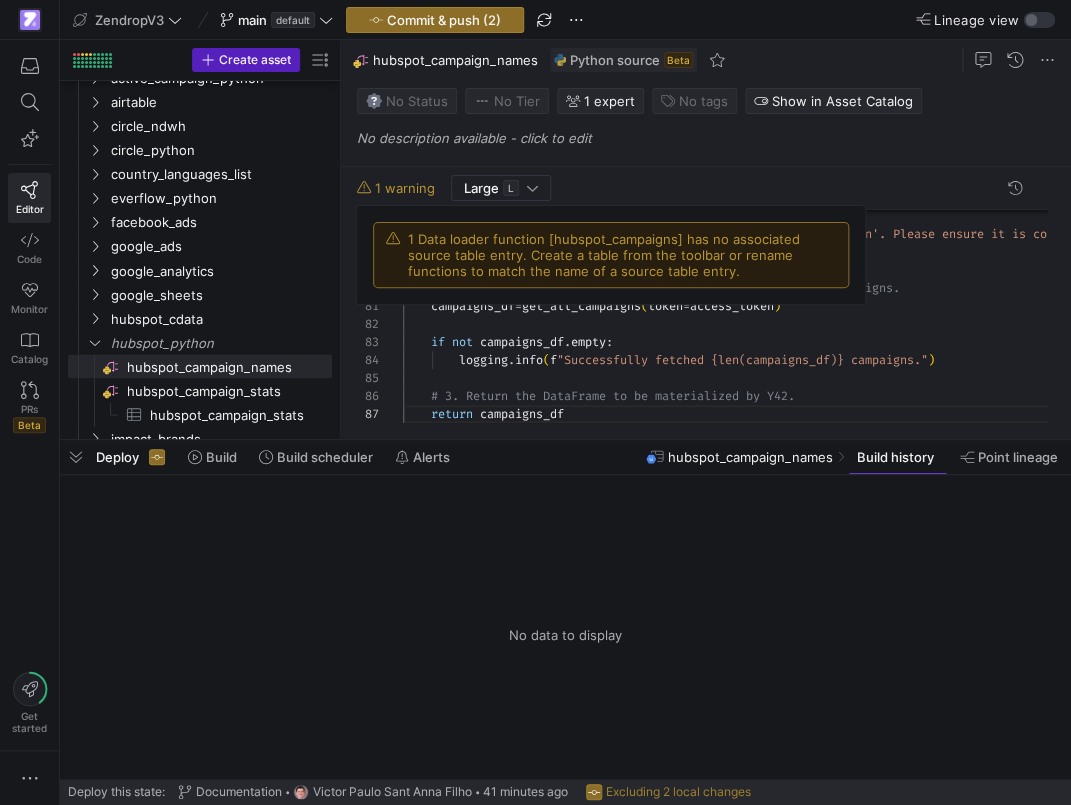 click on "1 warning" 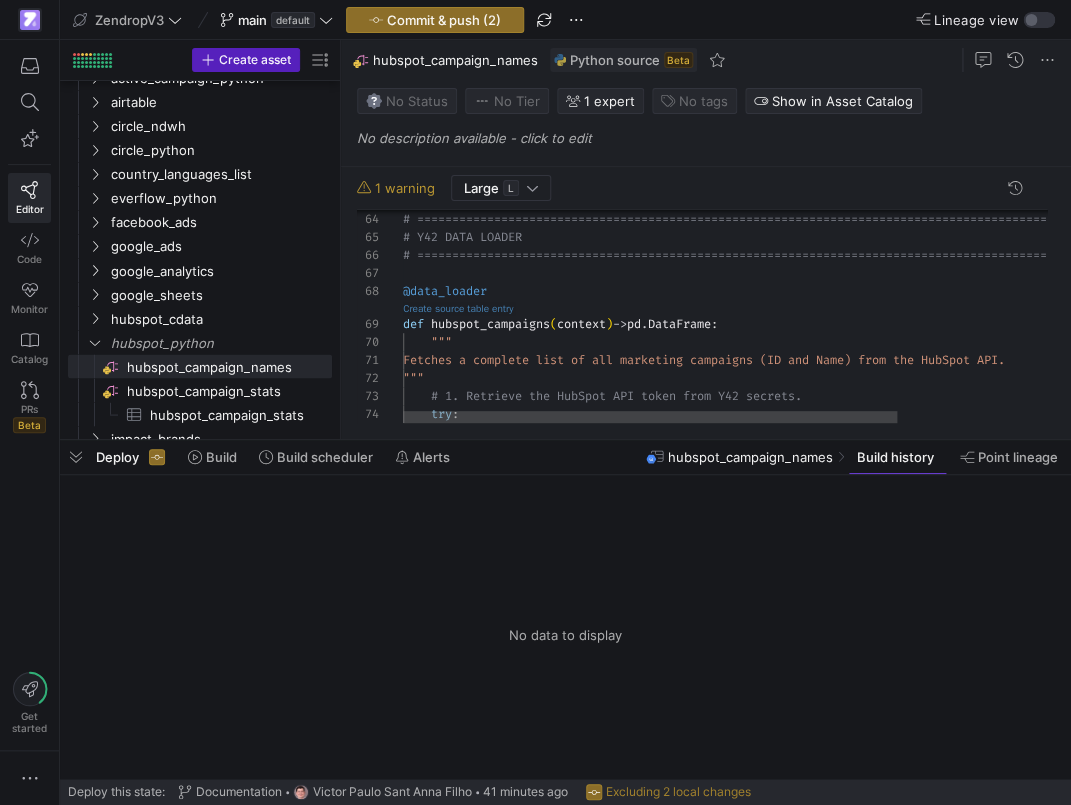 click on "Create source table entry" at bounding box center (458, 308) 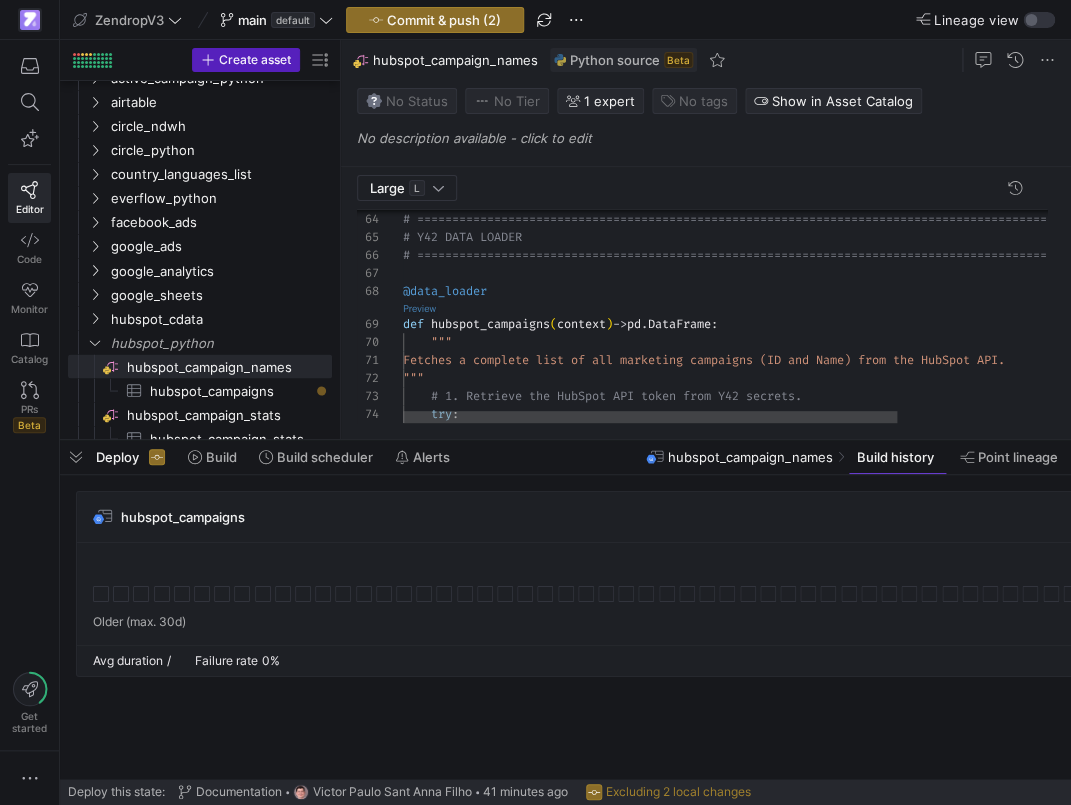 click on "Preview" at bounding box center [419, 308] 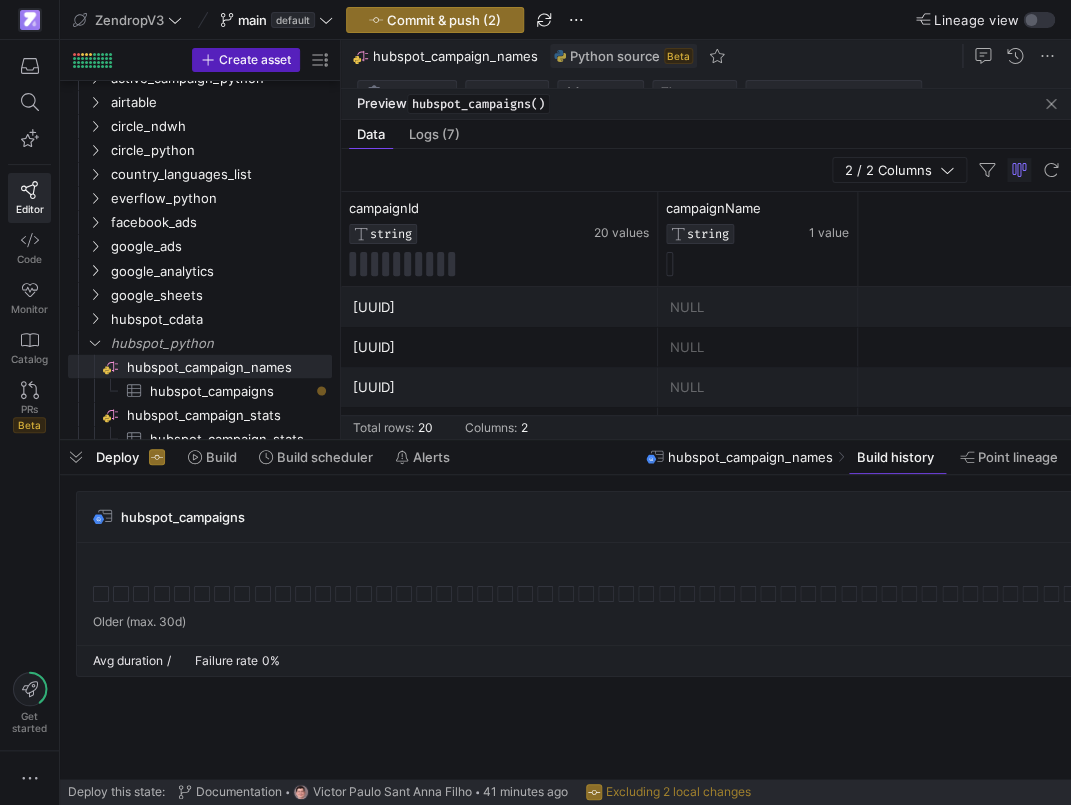 scroll, scrollTop: 60, scrollLeft: 0, axis: vertical 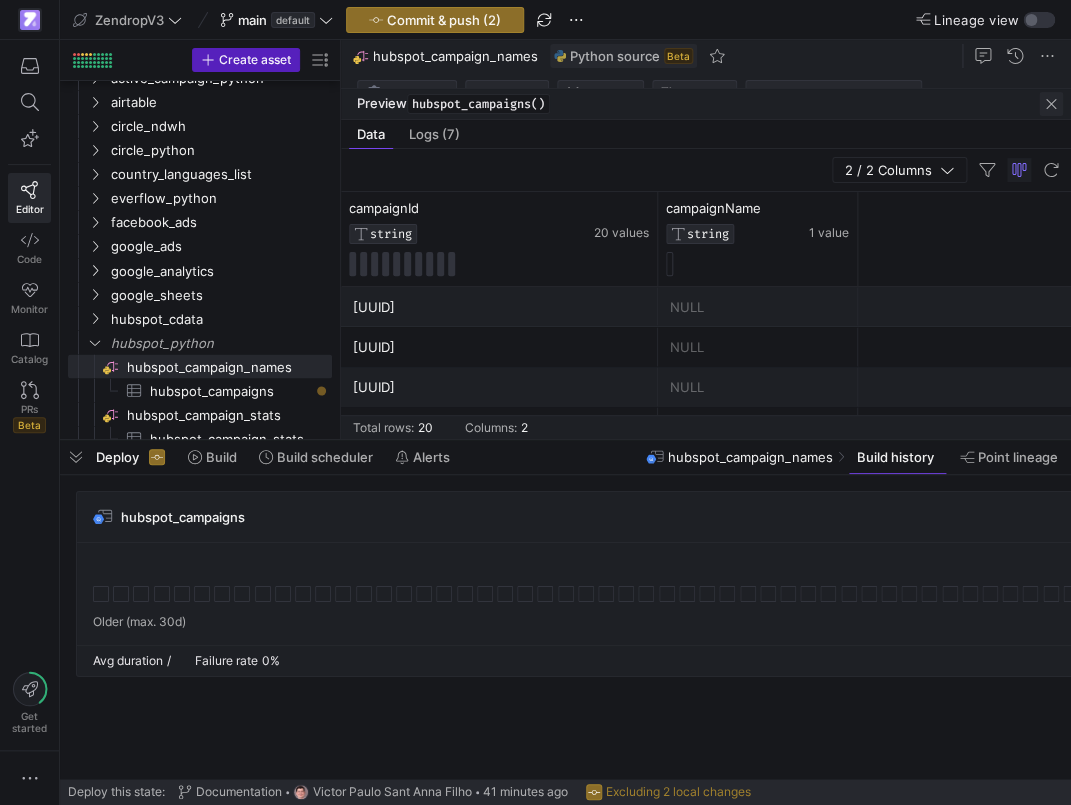 click 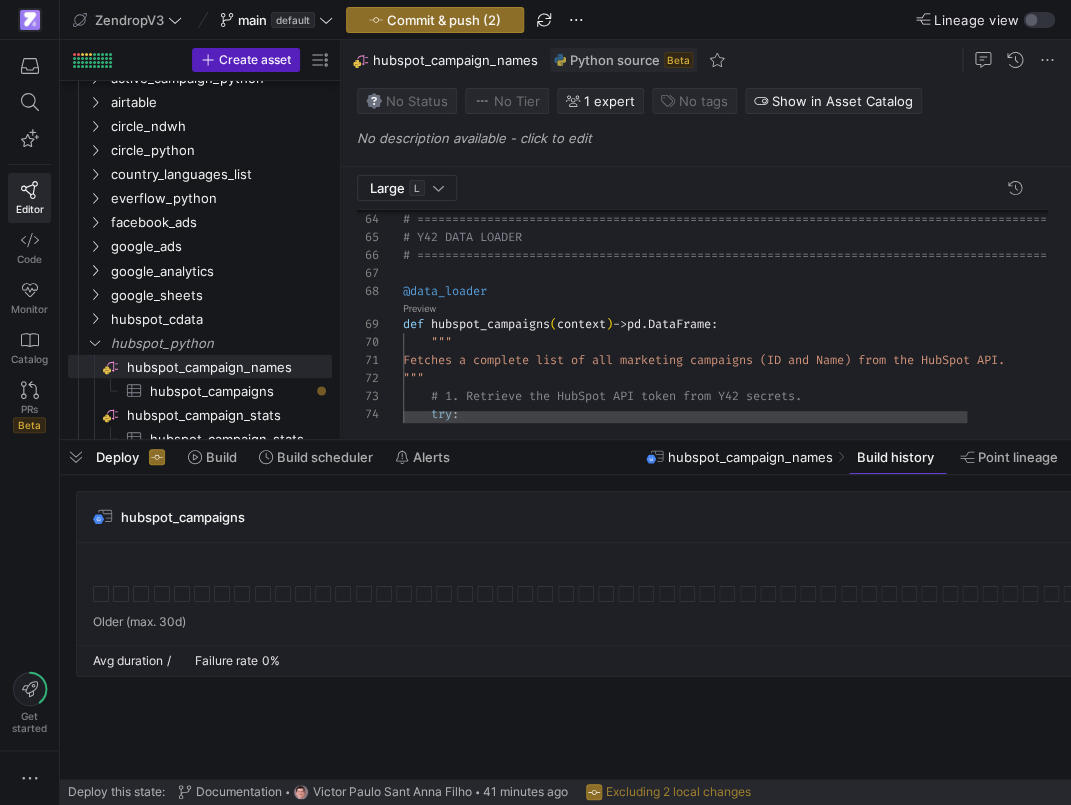 click on "# ================================================ ================================================= # Y42 DATA LOADER # ================================================ ================================================= @data_loader def   hubspot_campaigns ( context )  ->  pd . DataFrame :      """     Fetches a complete list of all marketing campa igns (ID and Name) from the HubSpot API.     """      # 1. Retrieve the HubSpot API token from Y42 secre ts.      try :" 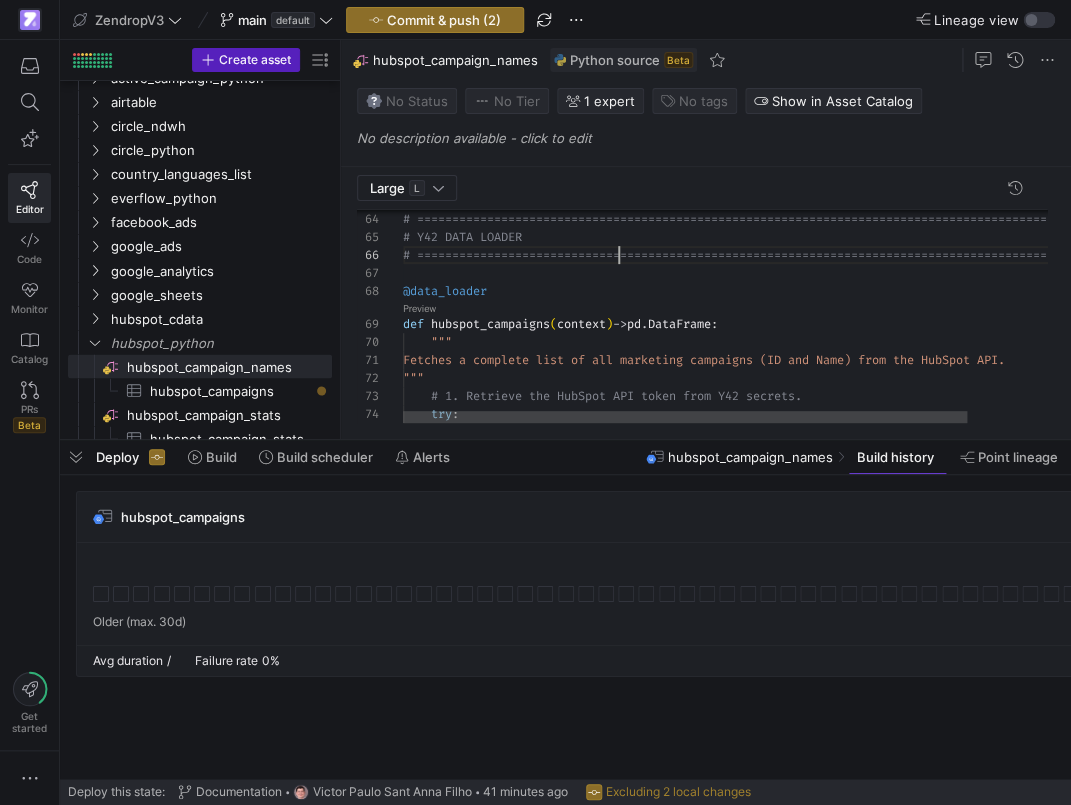 scroll, scrollTop: 90, scrollLeft: 216, axis: both 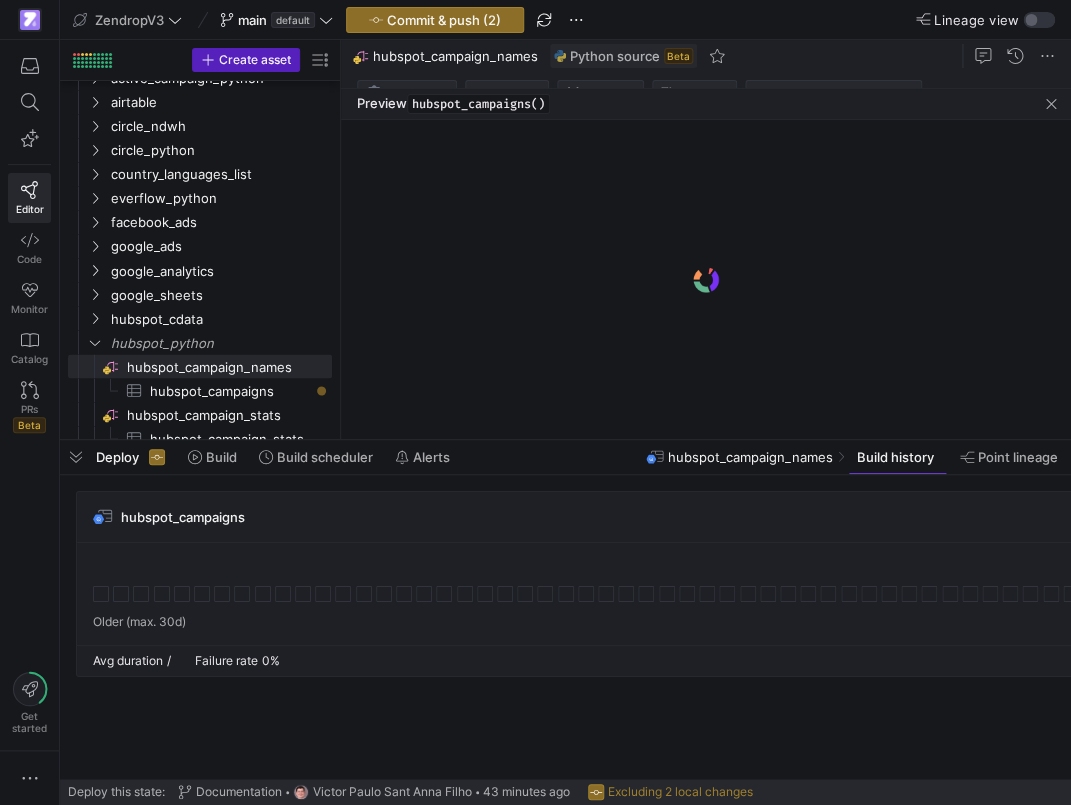 click on "Large   L
64 65 66 67 68 69 70 71 72 73 74 75 # ================================================ ================================================= # Y42 DATA LOADER # ================================================ ================================================= @data_loader def   hubspot_campaigns ( context )  ->  pd . DataFrame :      """     Fetches a complete list of all marketing campa igns (ID and Name) from the HubSpot API.     """      # 1. Retrieve the HubSpot API token from Y42 secre ts.      try : Preview # 2. Call the helper function to get the DataFrame of all campaigns.
campaigns_df = get_all_campaigns(token=access_token)
if not campaigns_df.empty:
logging.info(f"Successfully fetched {len(campaigns_df)} campaigns.")
# 3. Return the DataFrame to be materialized by Y42.
return campaigns_df
hubspot_campaign_names  Python source   Beta
Status  No Status  Tier  No Tier  Experts  1 expert Tags No tags" 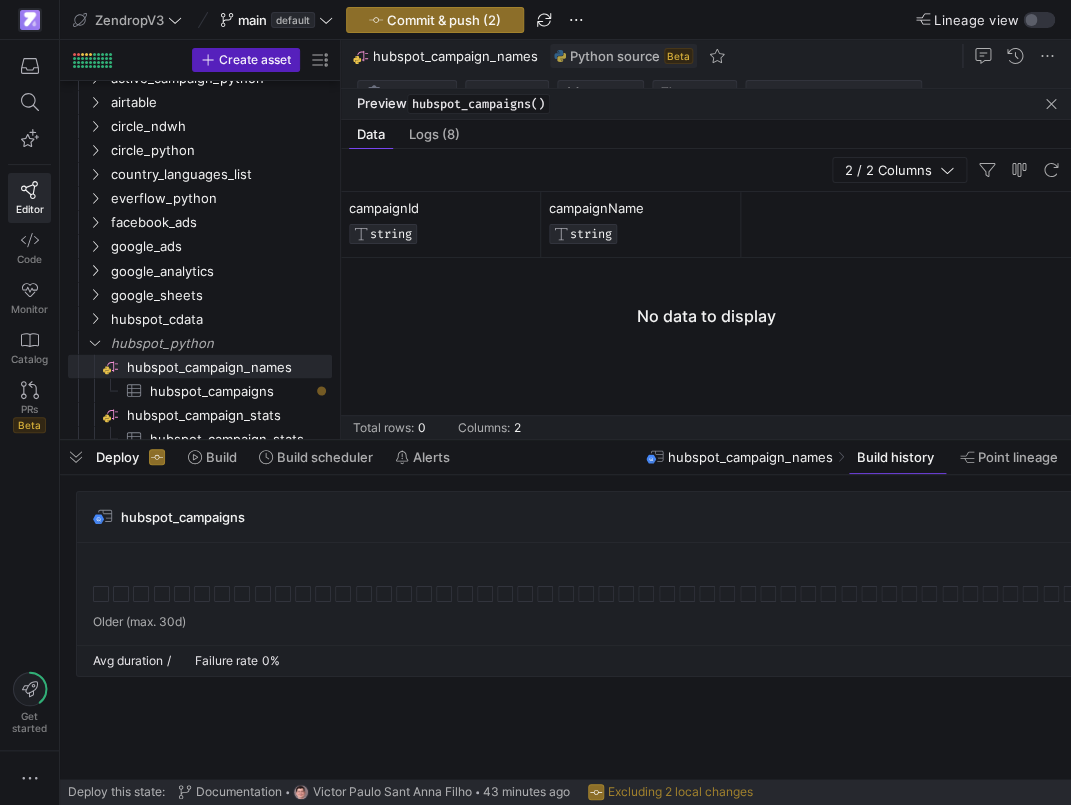 click 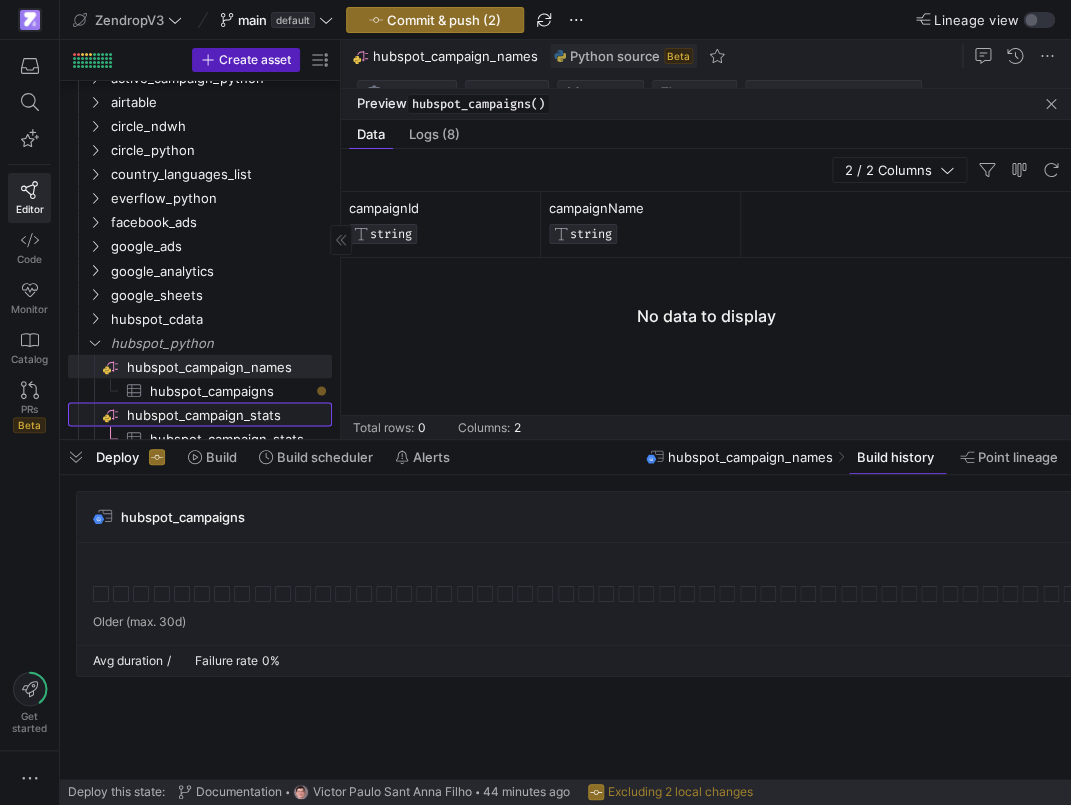 click on "hubspot_campaign_stats​​​​​​​​" 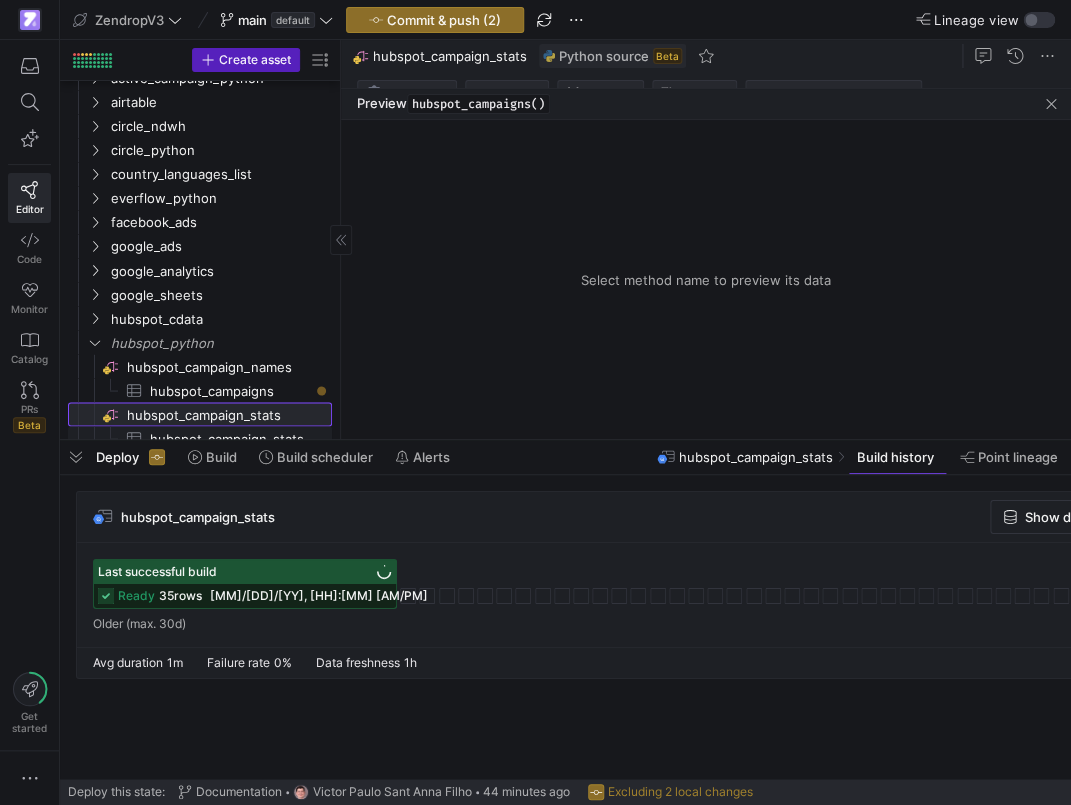 scroll, scrollTop: 905, scrollLeft: 0, axis: vertical 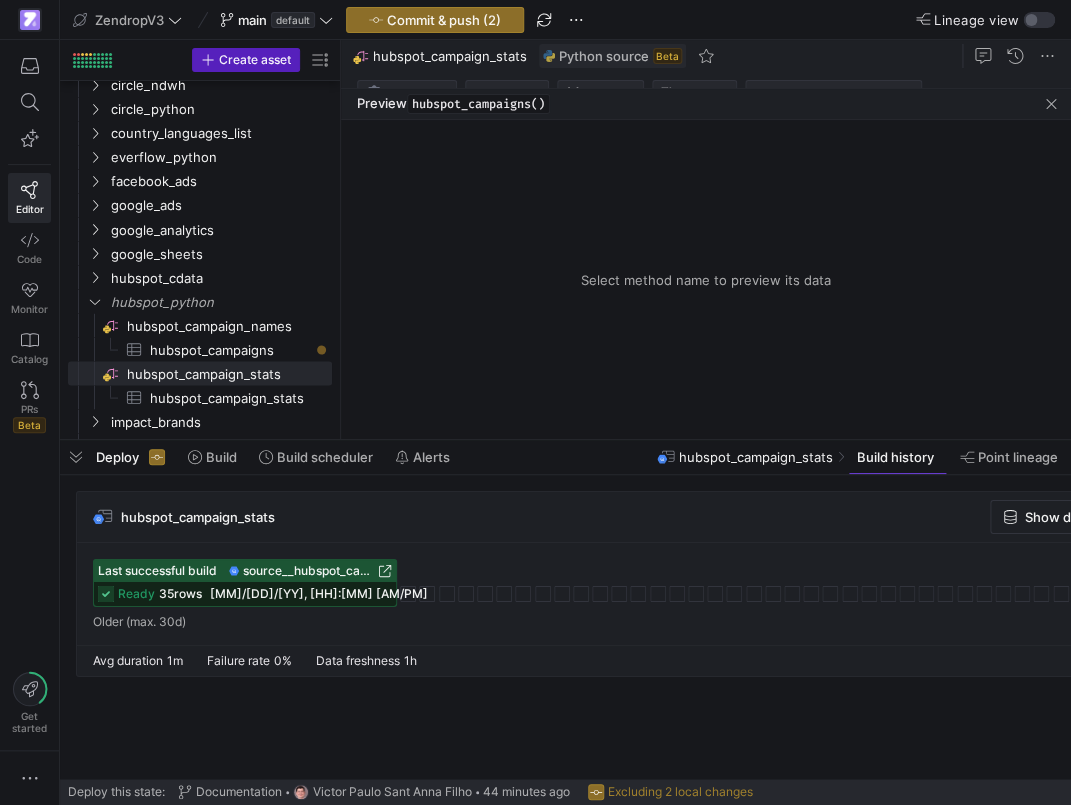 click on "source__hubspot_campaign_stats__hubspot_campaign_stats" 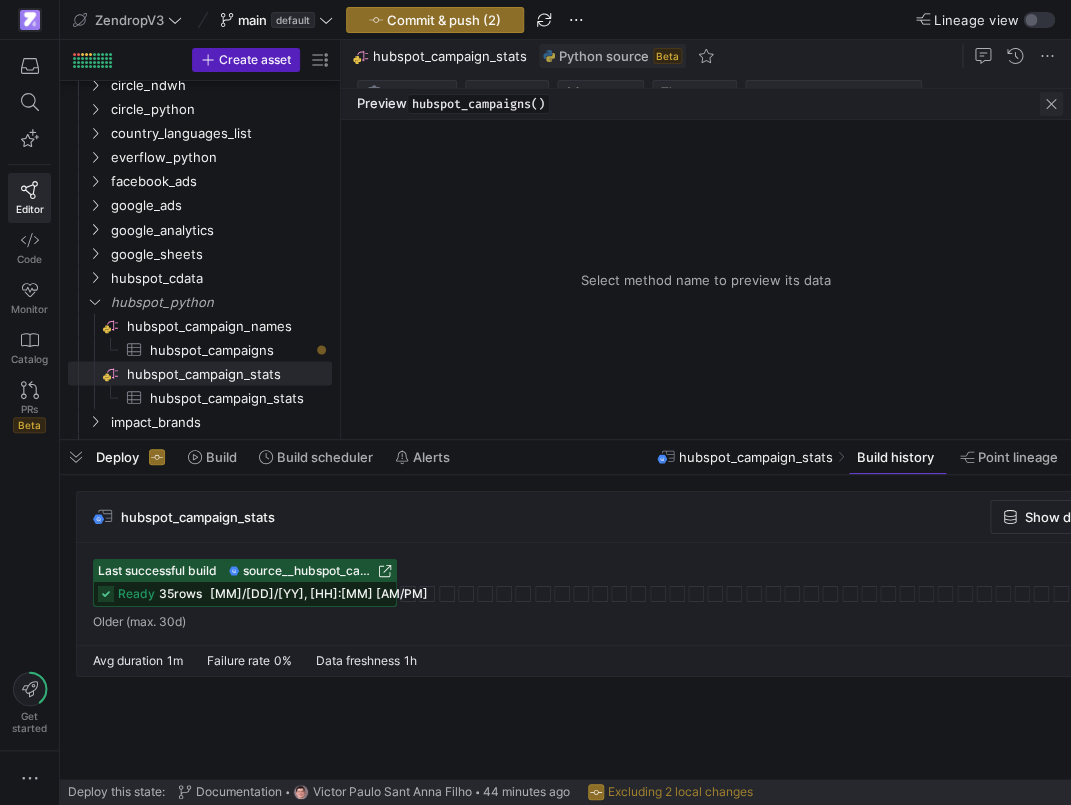 click 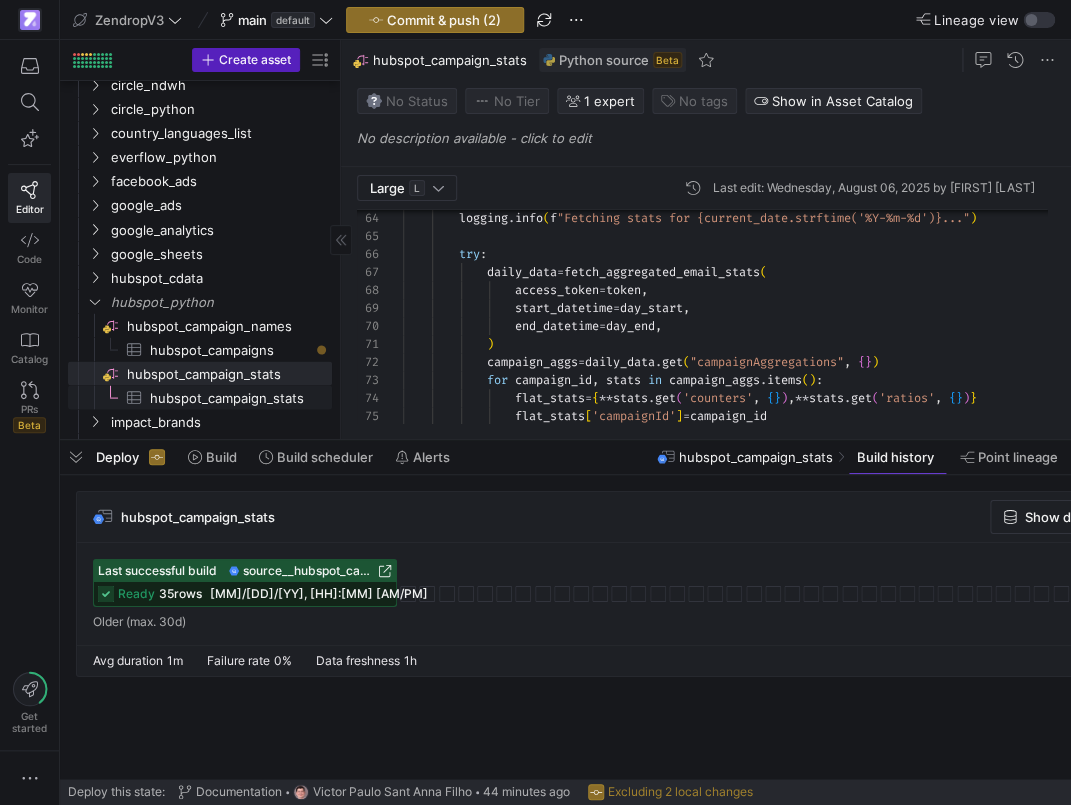 click on "hubspot_campaign_stats​​​​​​​​​" 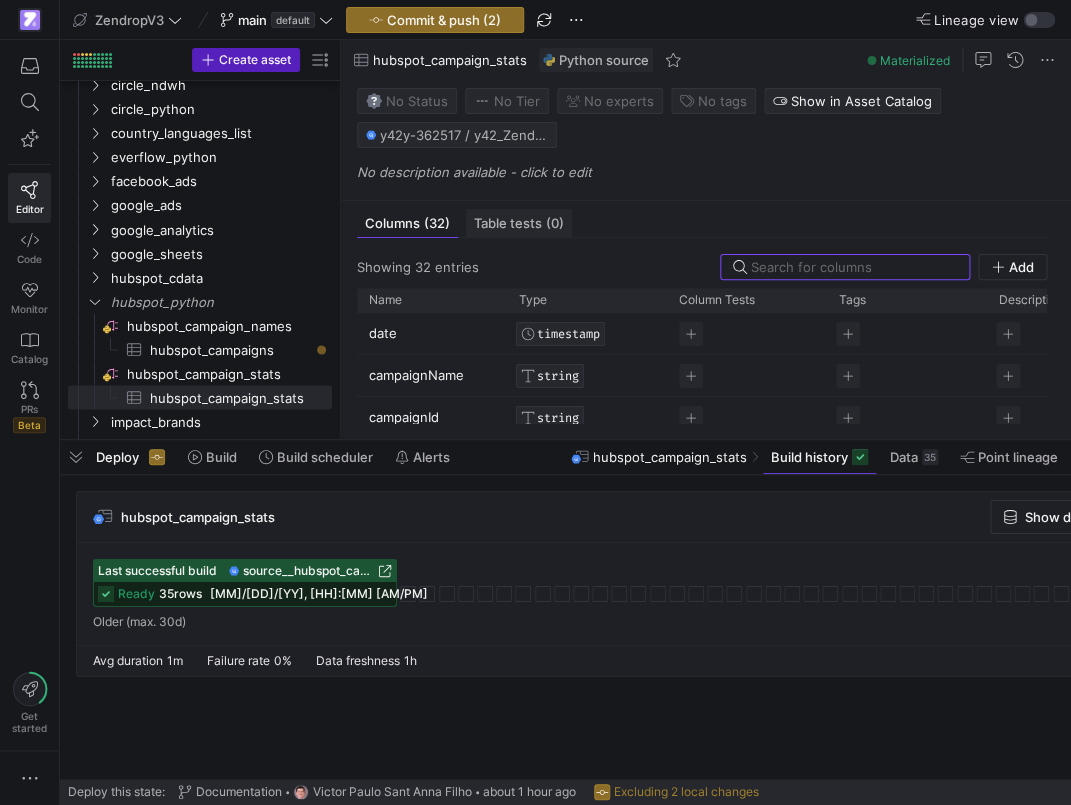 click on "Table tests  (0)" at bounding box center (519, 223) 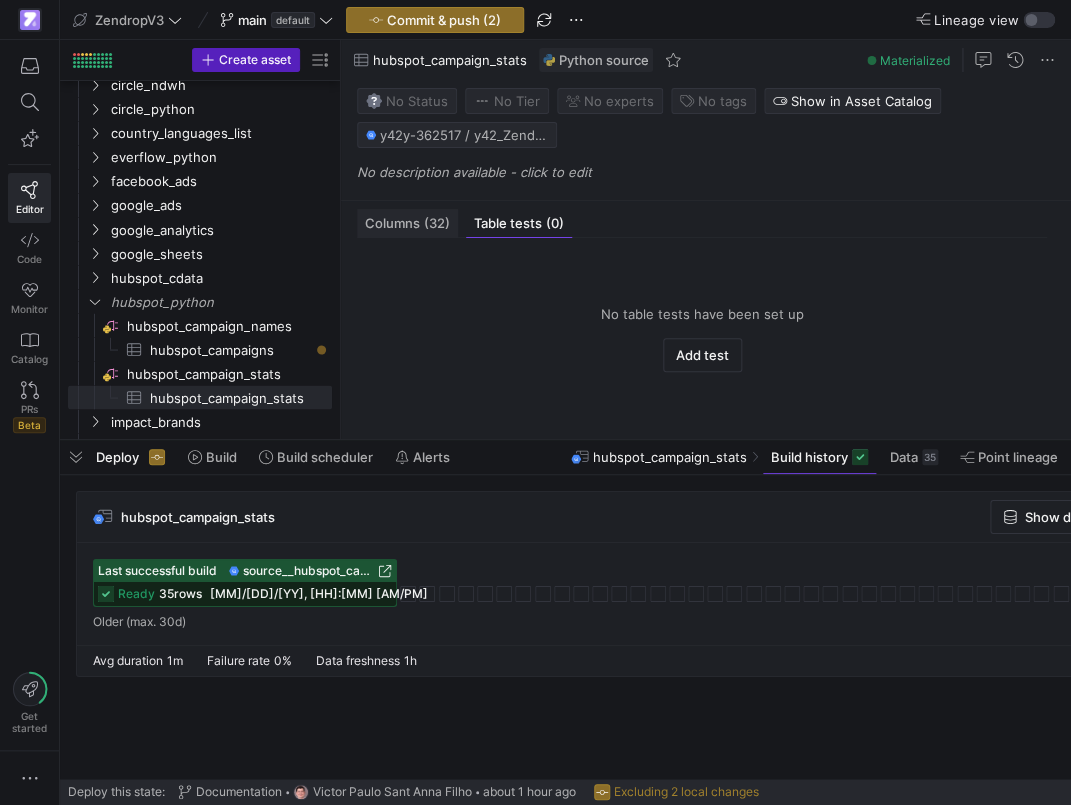 click on "(32)" at bounding box center (437, 223) 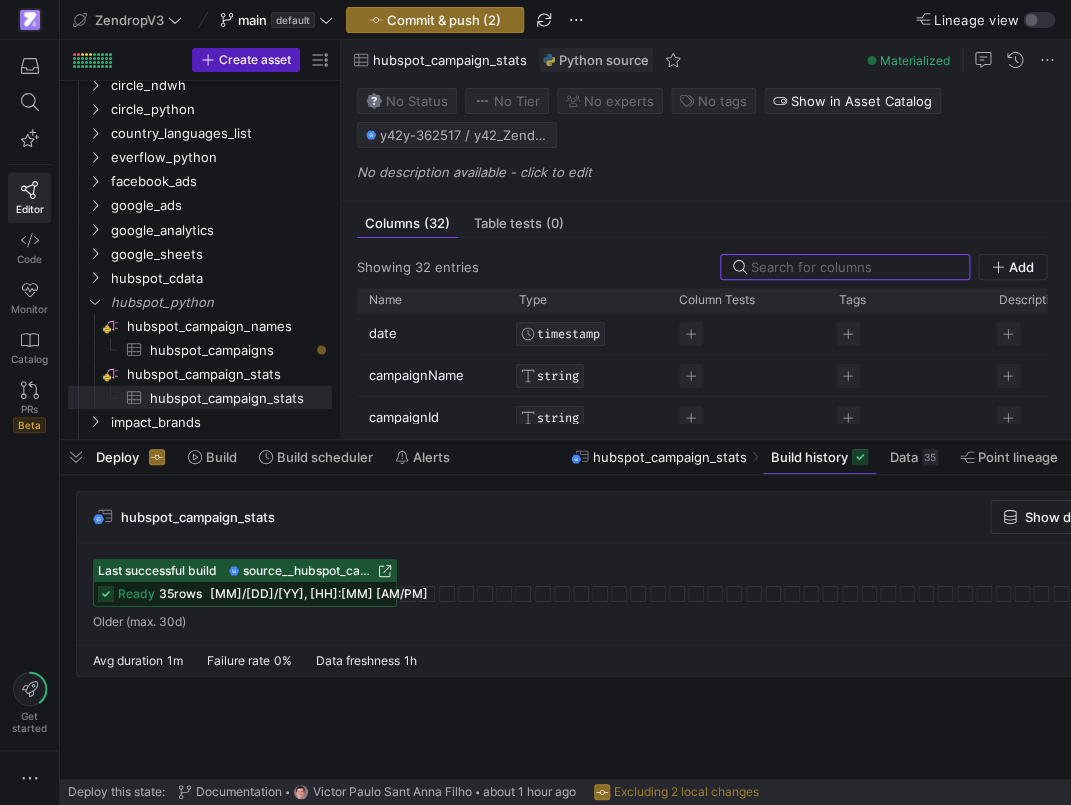 scroll, scrollTop: 0, scrollLeft: 201, axis: horizontal 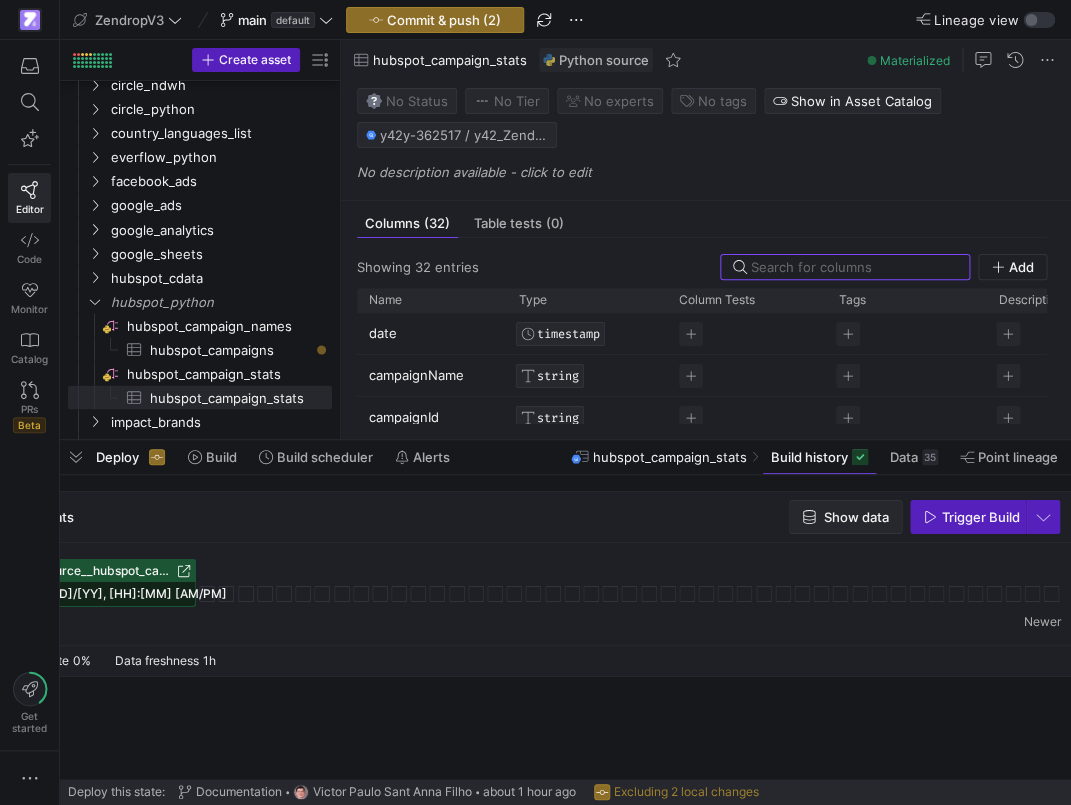 click on "Show data" at bounding box center [856, 517] 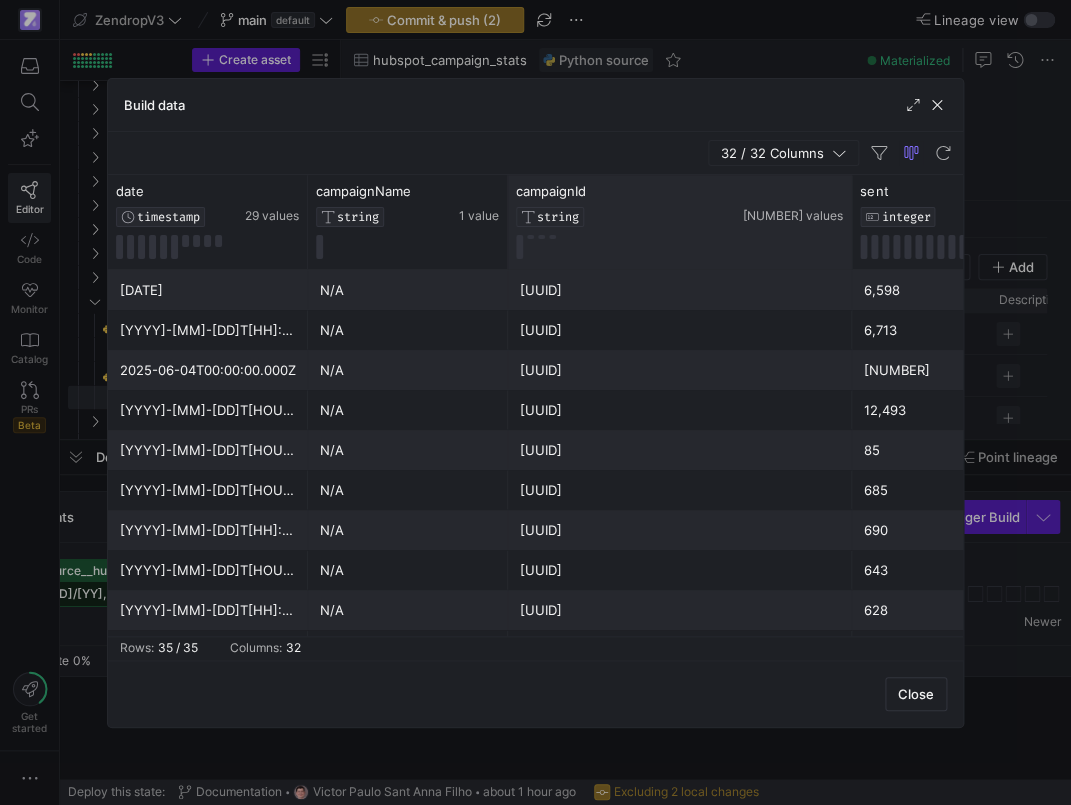 drag, startPoint x: 705, startPoint y: 201, endPoint x: 849, endPoint y: 213, distance: 144.49913 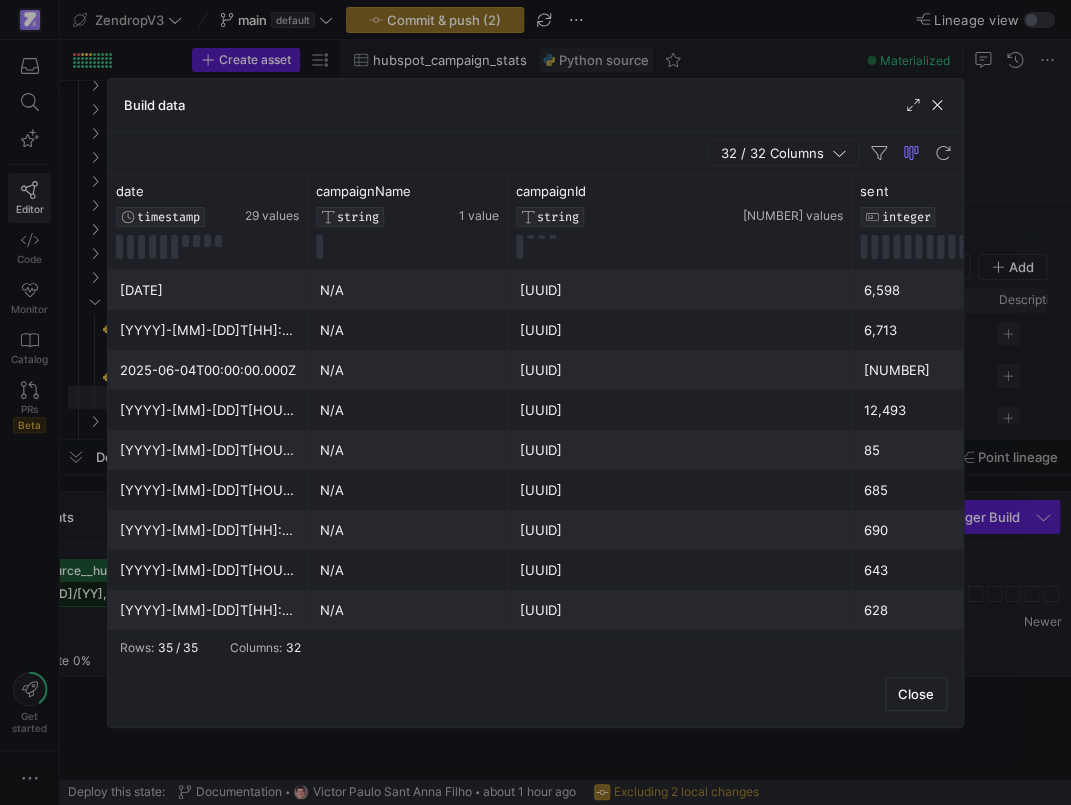 click on "[UUID]" 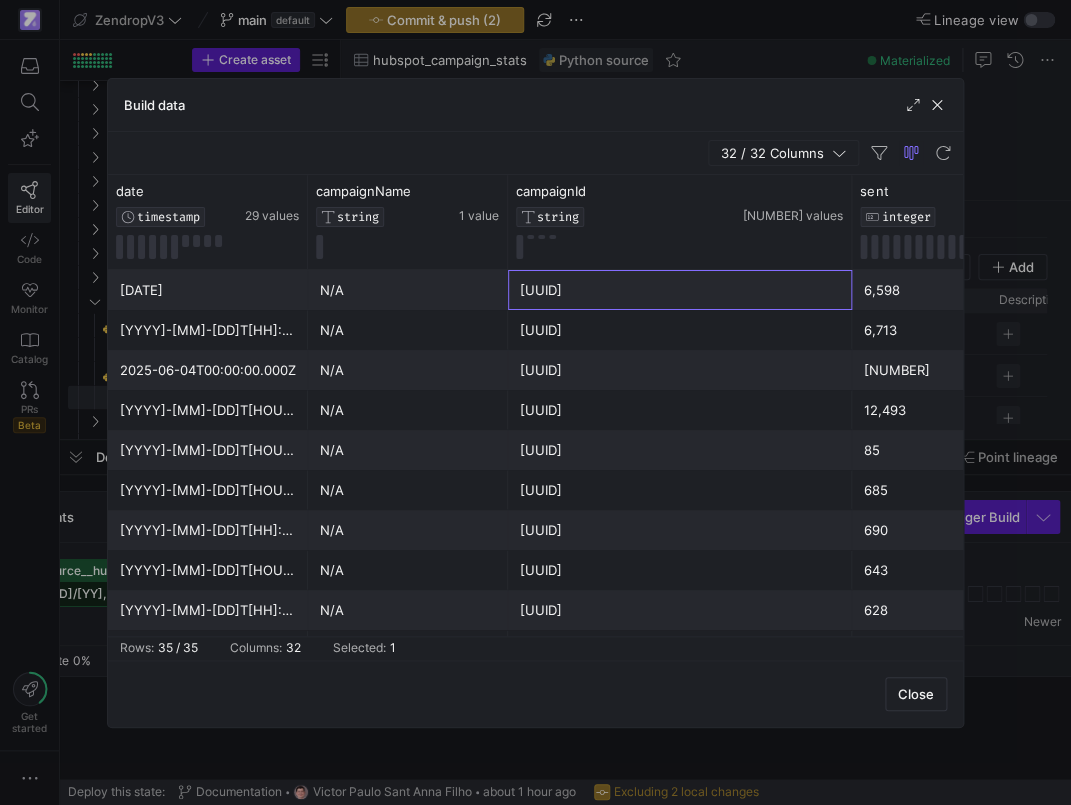 click on "[UUID]" 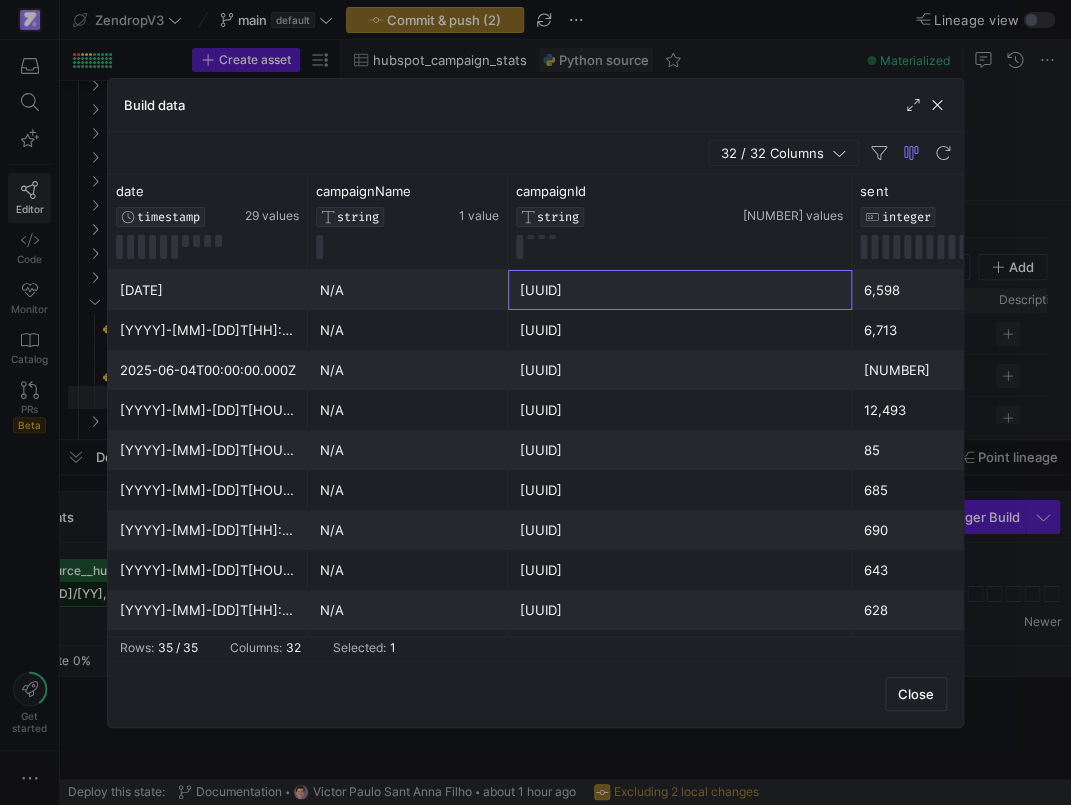 click at bounding box center [535, 402] 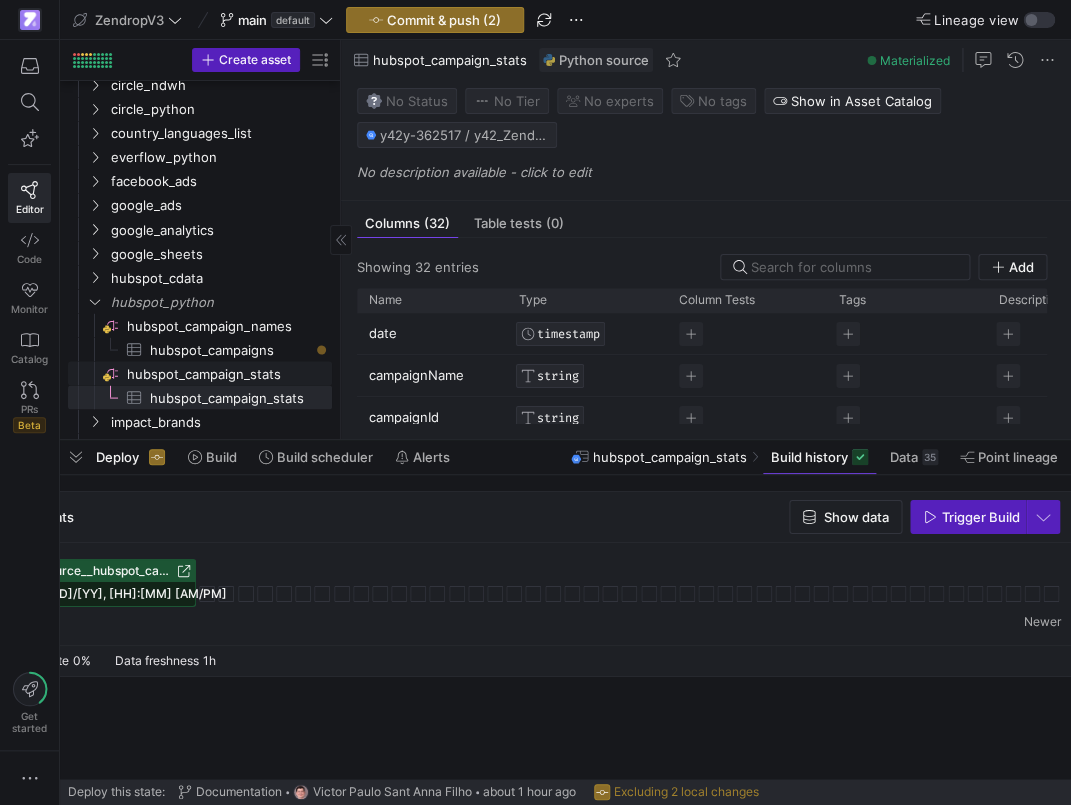 scroll, scrollTop: 912, scrollLeft: 0, axis: vertical 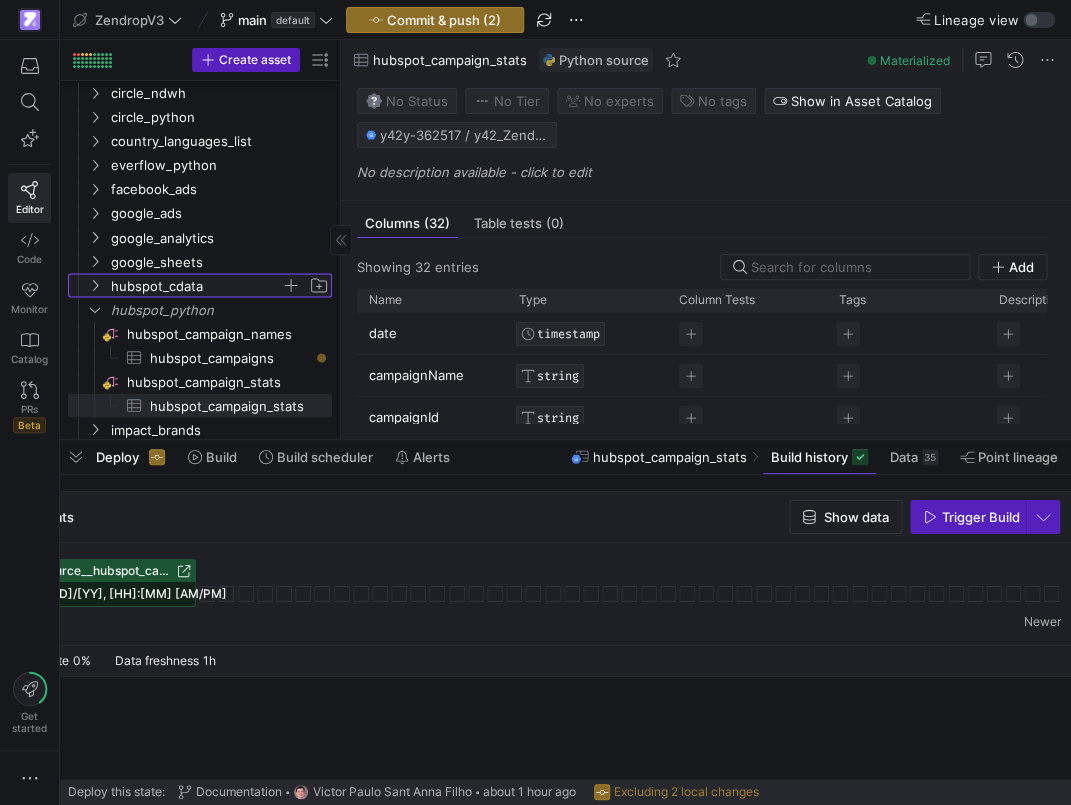 click on "hubspot_cdata" 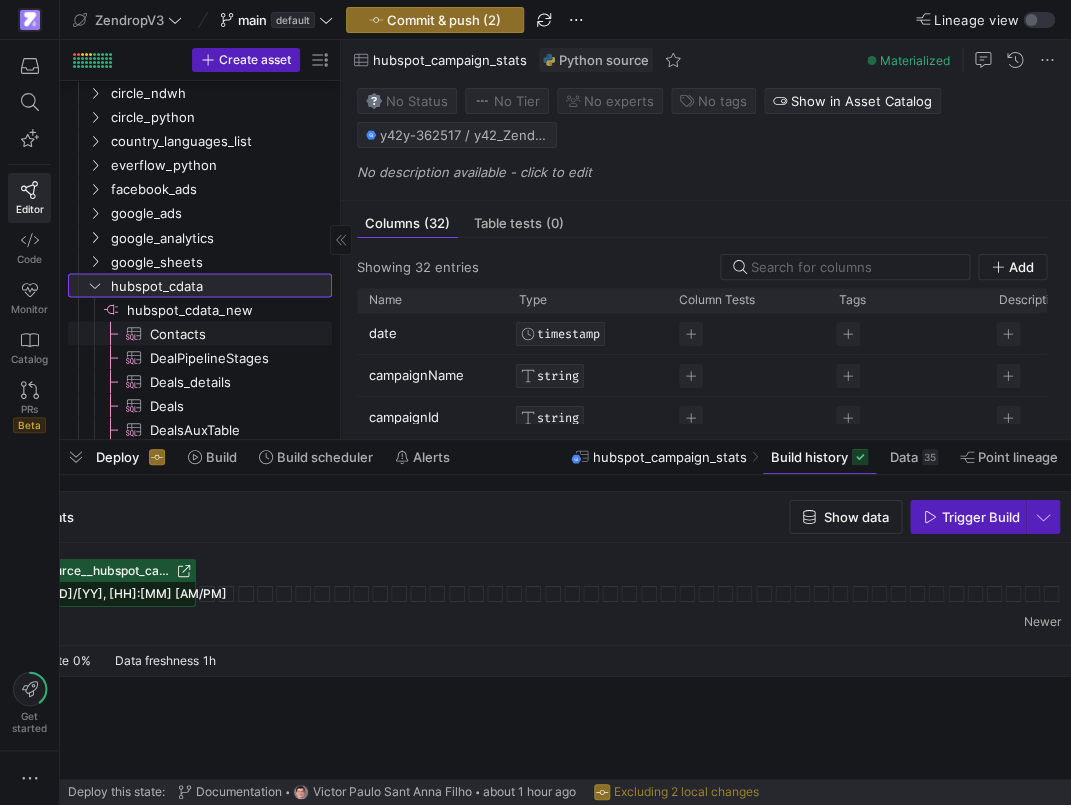 scroll, scrollTop: 966, scrollLeft: 0, axis: vertical 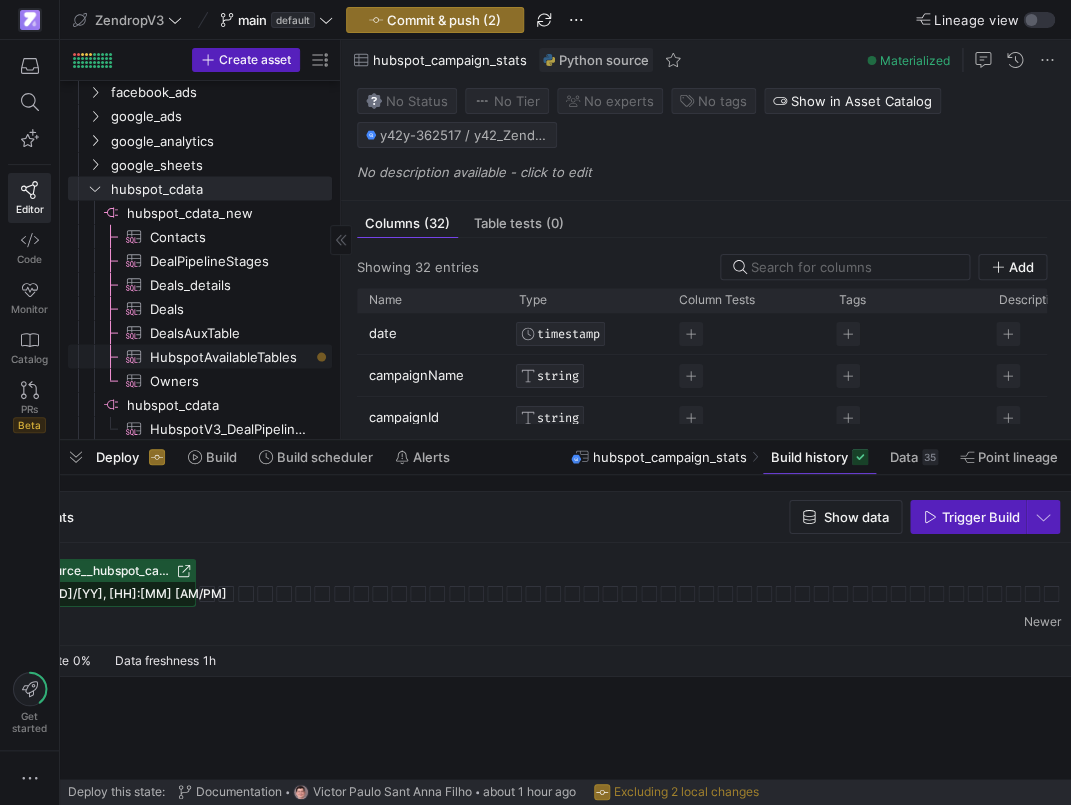 click on "HubspotAvailableTables​​​​​​​​​" 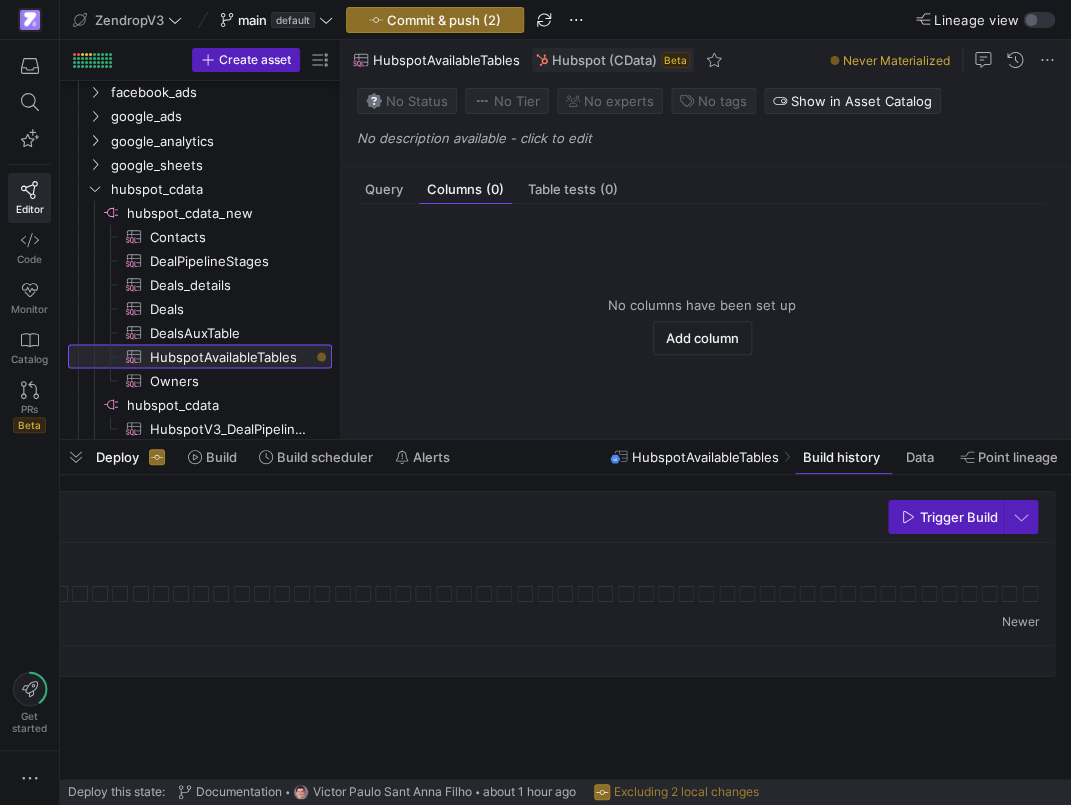 scroll, scrollTop: 0, scrollLeft: 0, axis: both 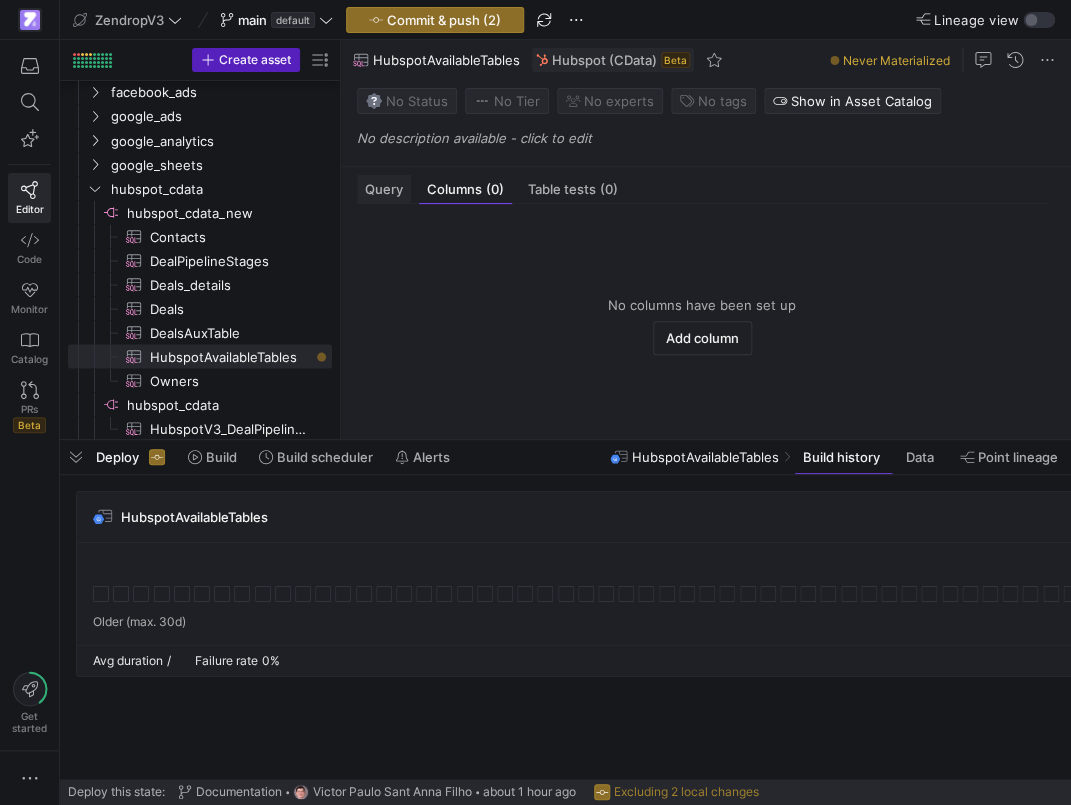 click on "Query" at bounding box center [384, 189] 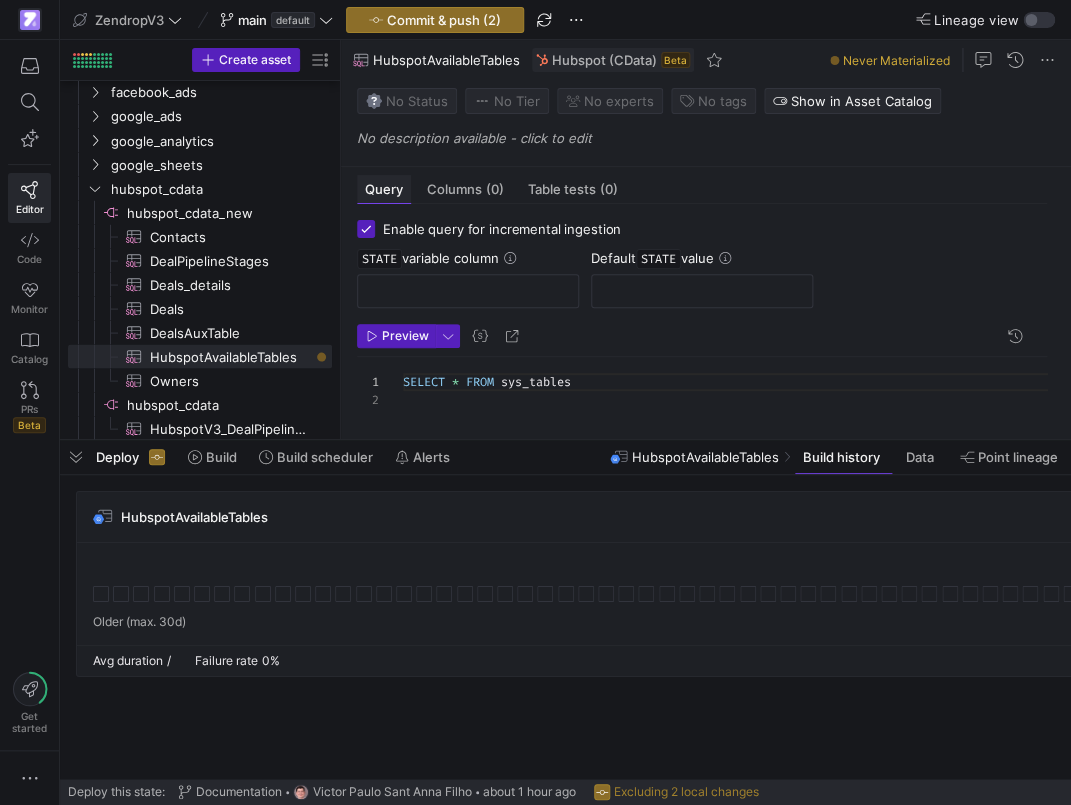 scroll, scrollTop: 18, scrollLeft: 0, axis: vertical 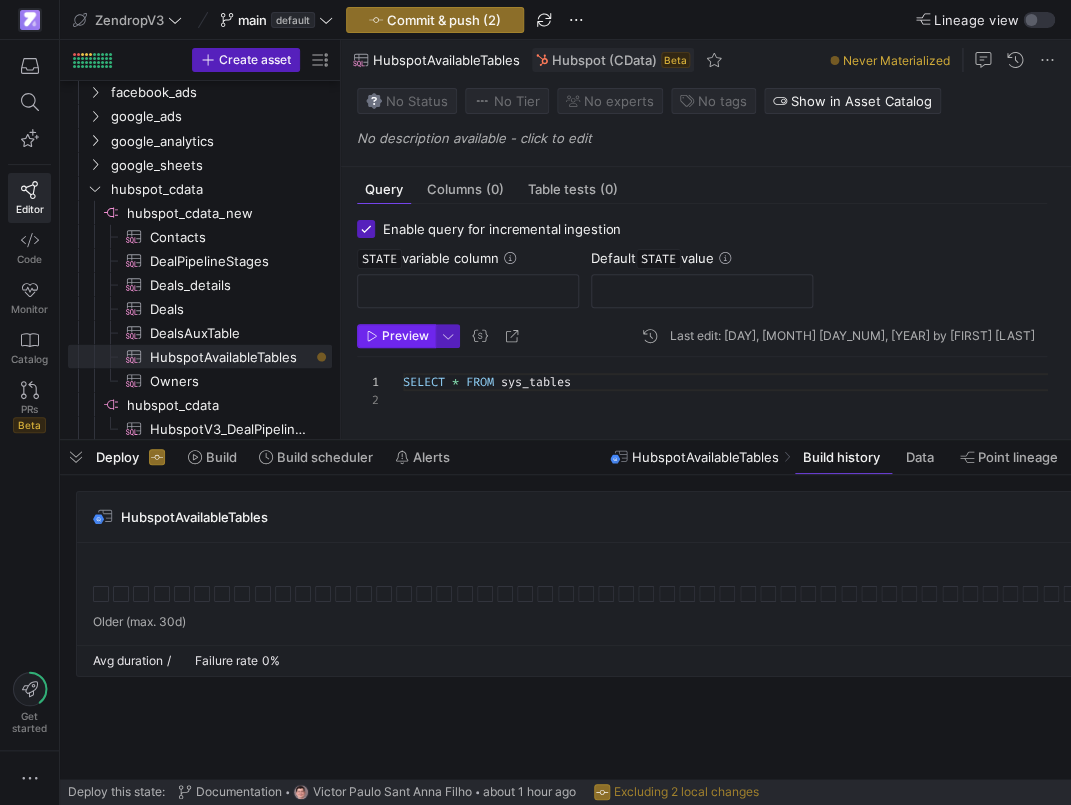 click on "Preview" at bounding box center (405, 336) 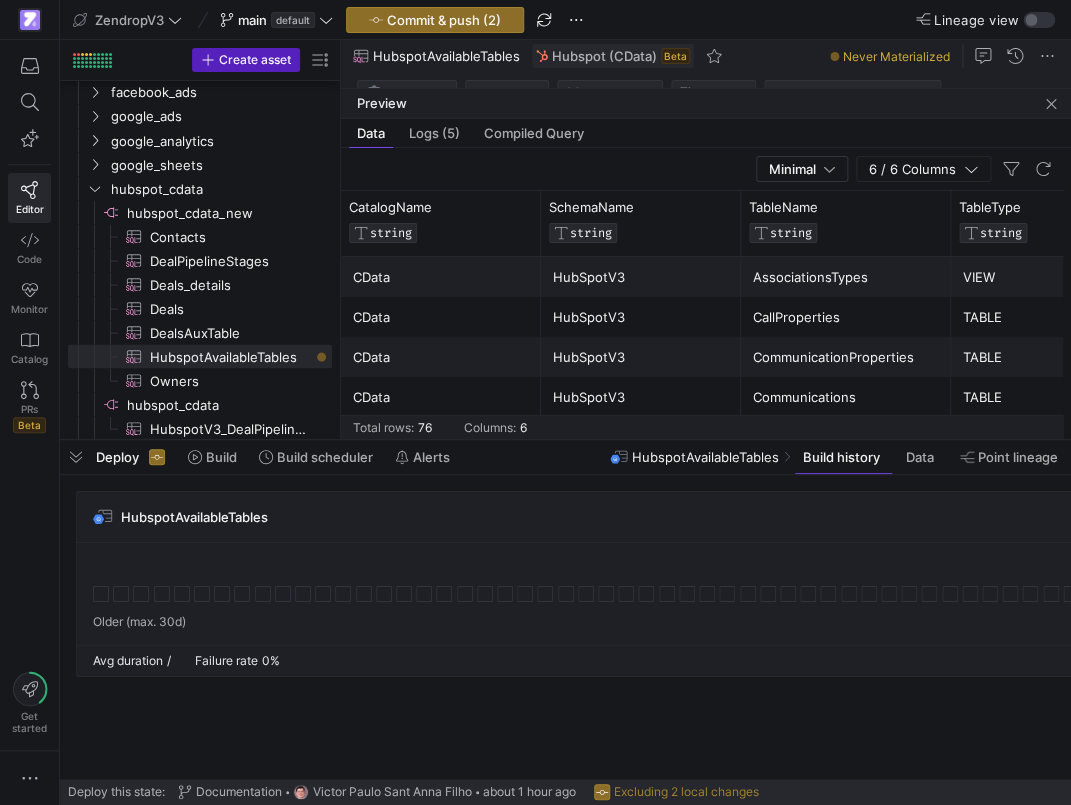 scroll, scrollTop: 0, scrollLeft: 48, axis: horizontal 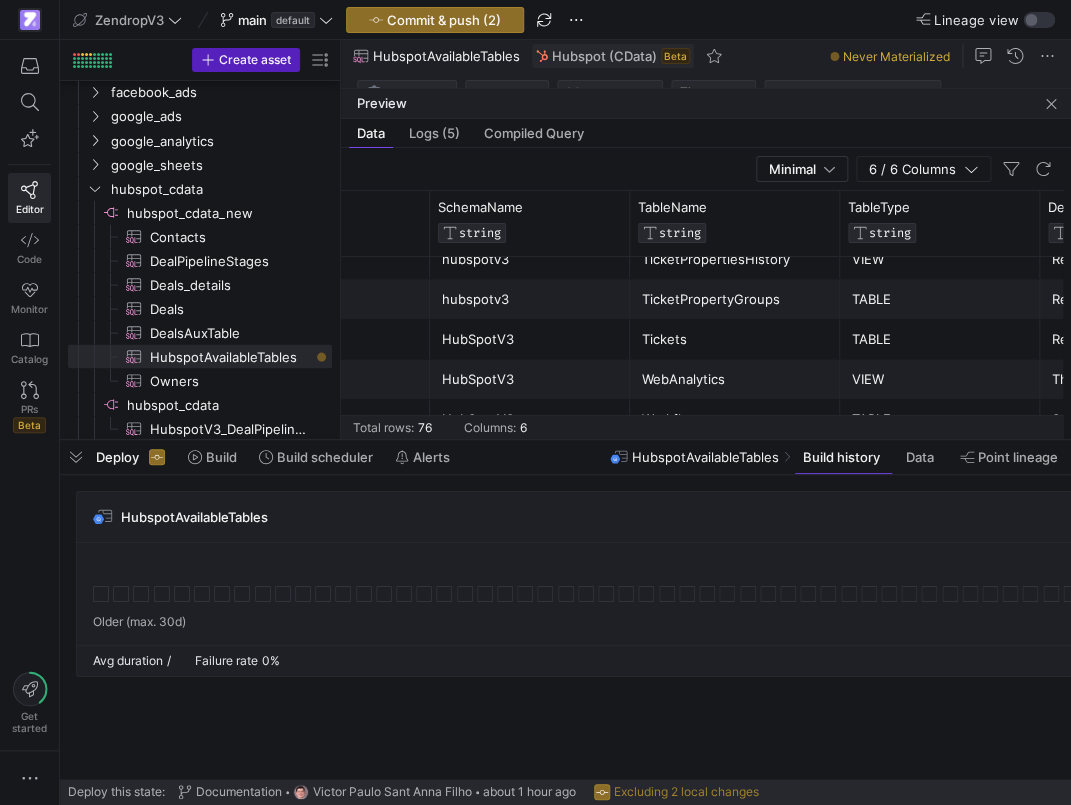 click on "WebAnalytics" 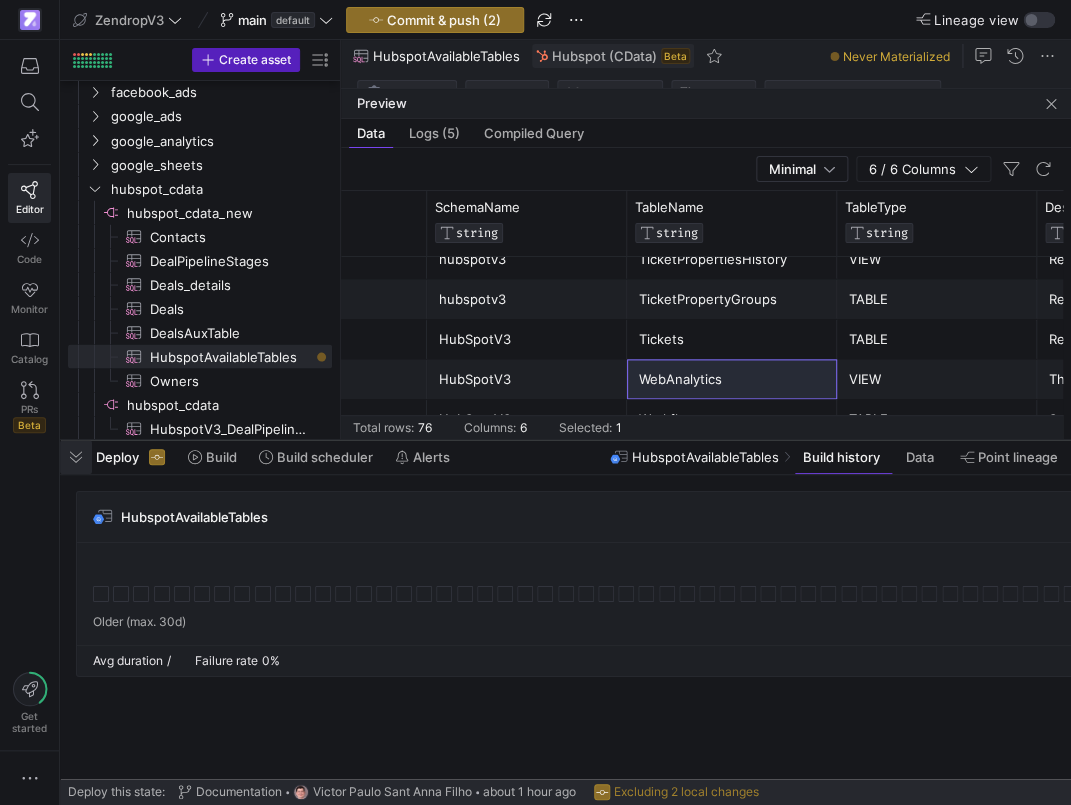 click 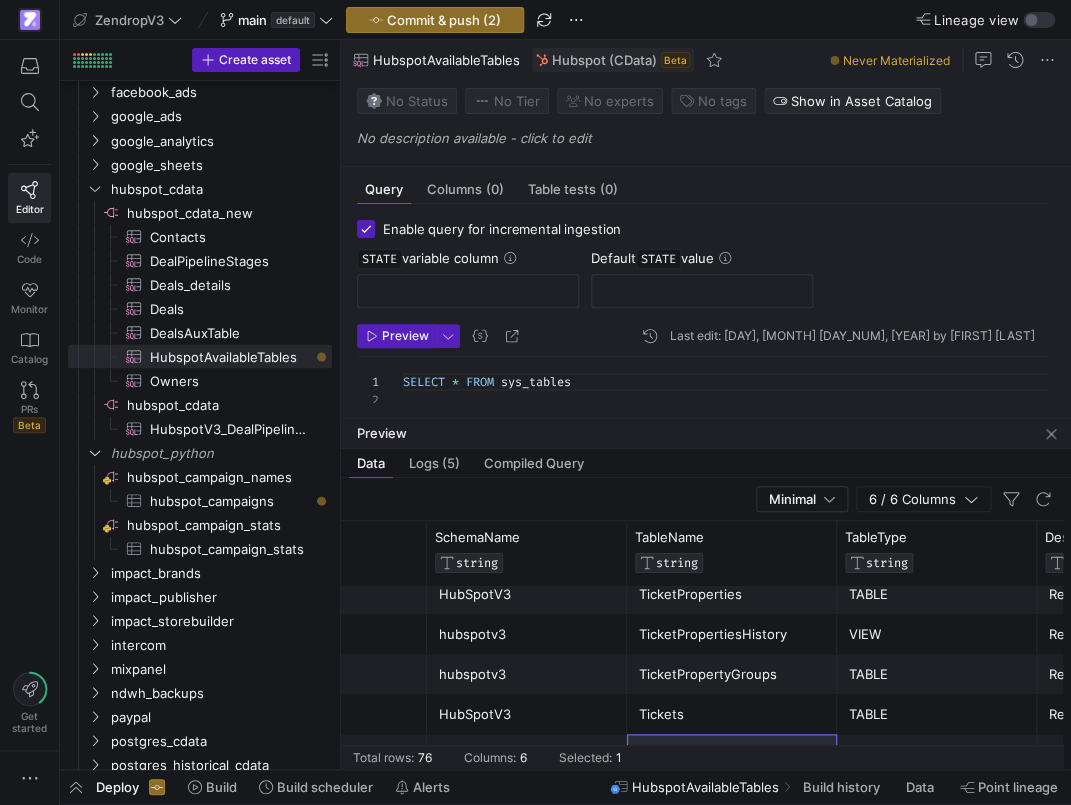 scroll, scrollTop: 2858, scrollLeft: 0, axis: vertical 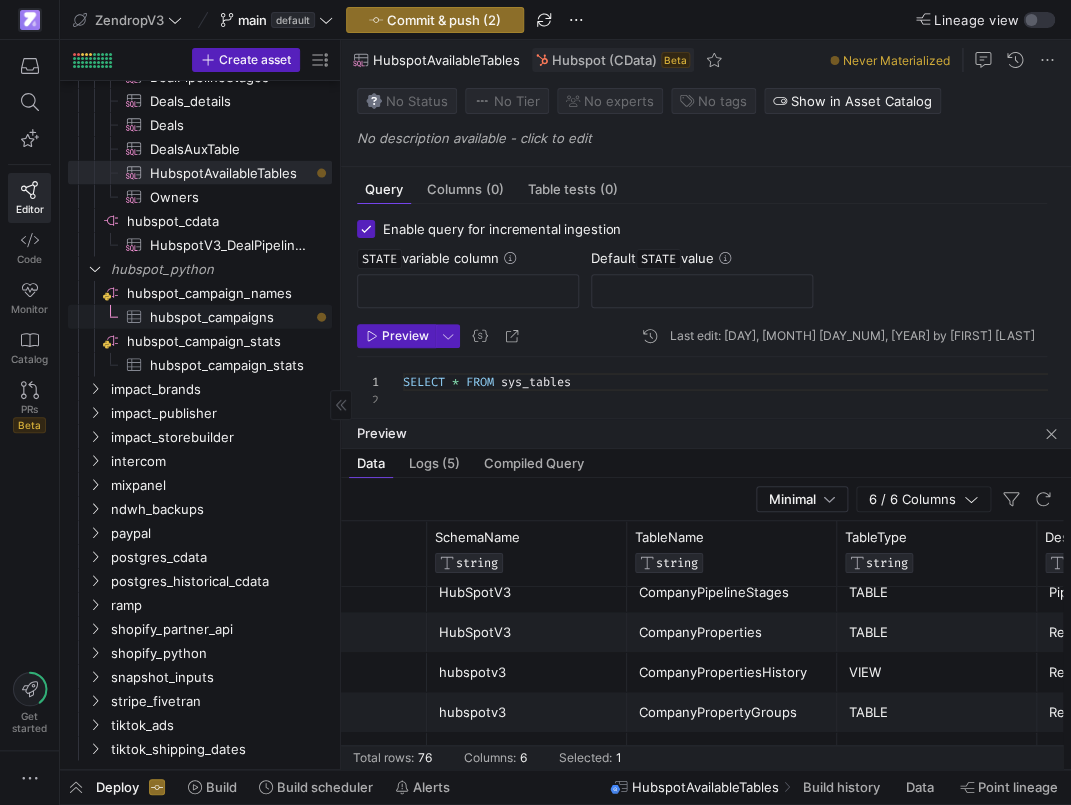 click on "hubspot_campaigns​​​​​​​​​" 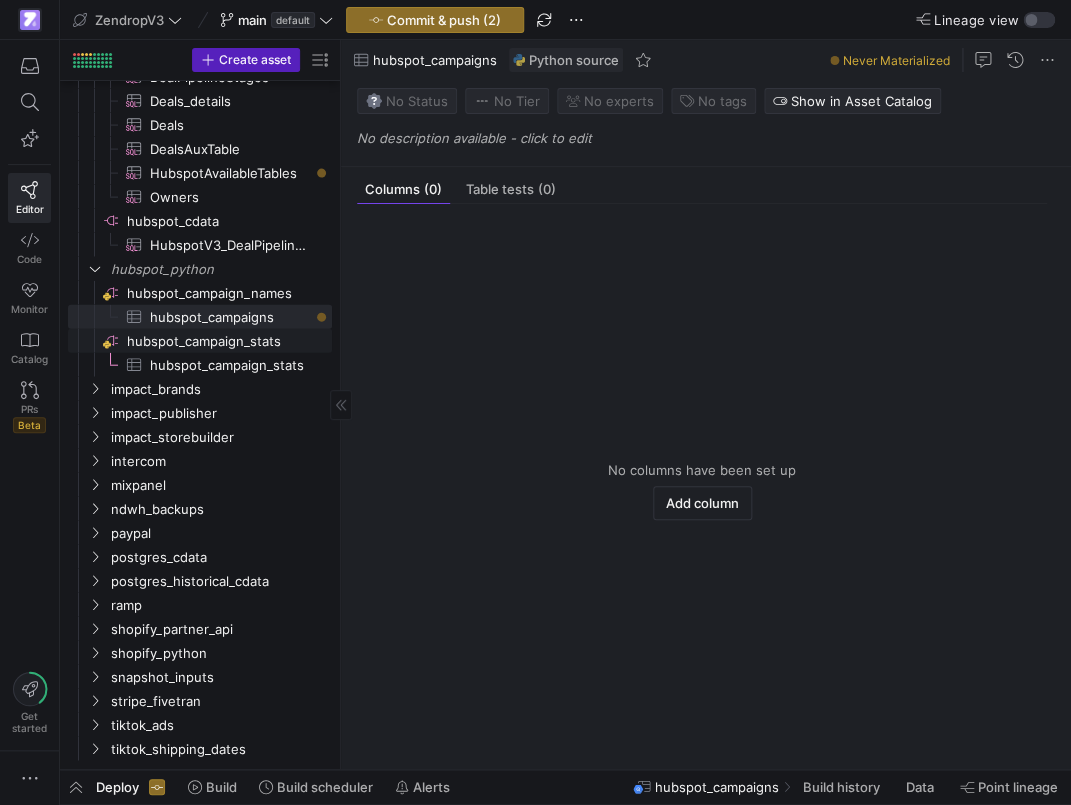 click on "hubspot_campaign_stats​​​​​​​​" 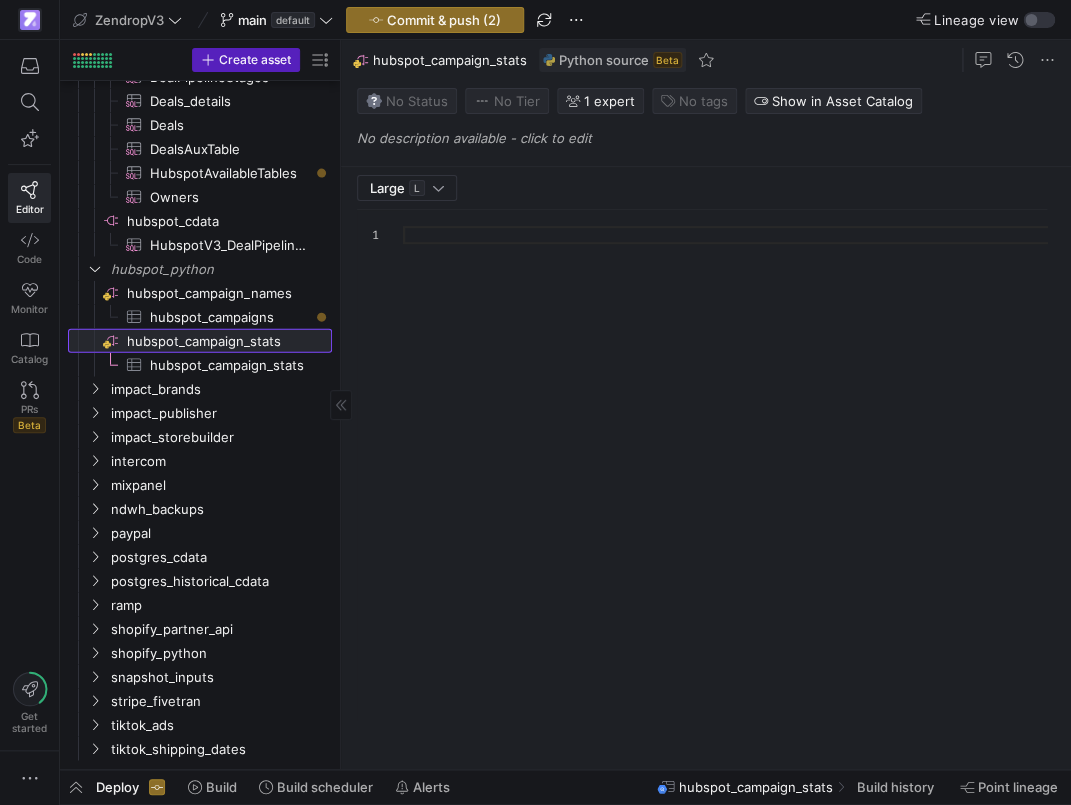 scroll, scrollTop: 180, scrollLeft: 0, axis: vertical 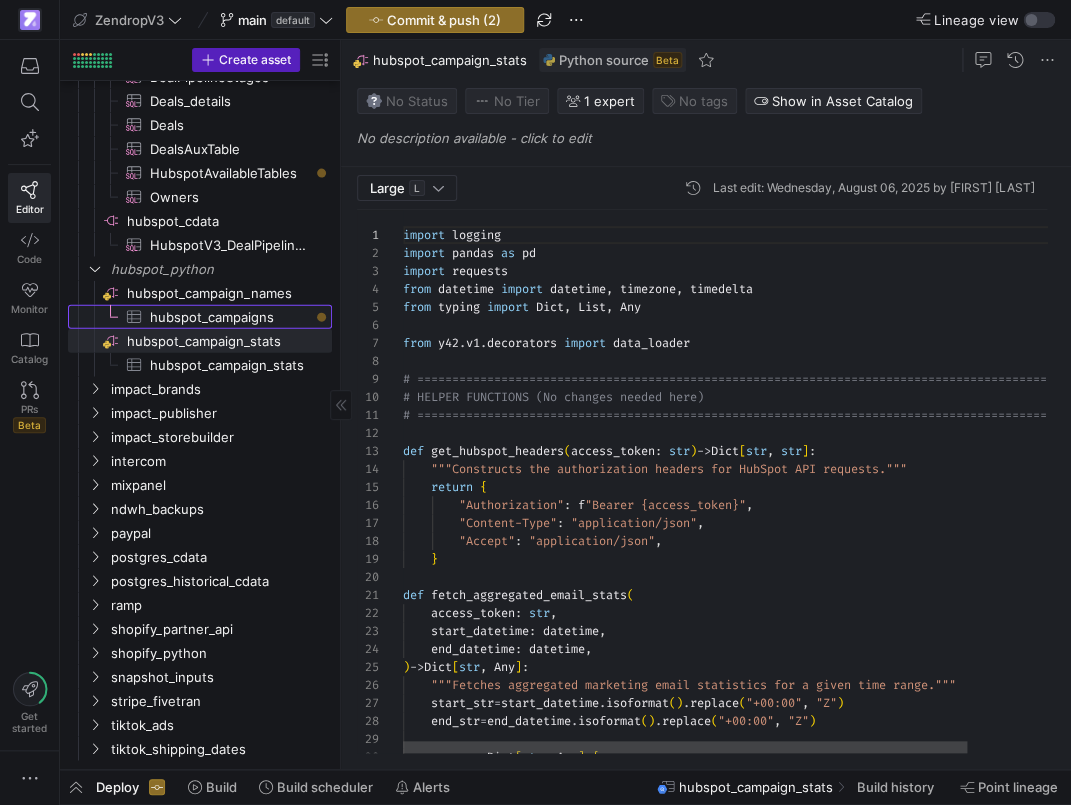 click on "hubspot_campaigns​​​​​​​​​" 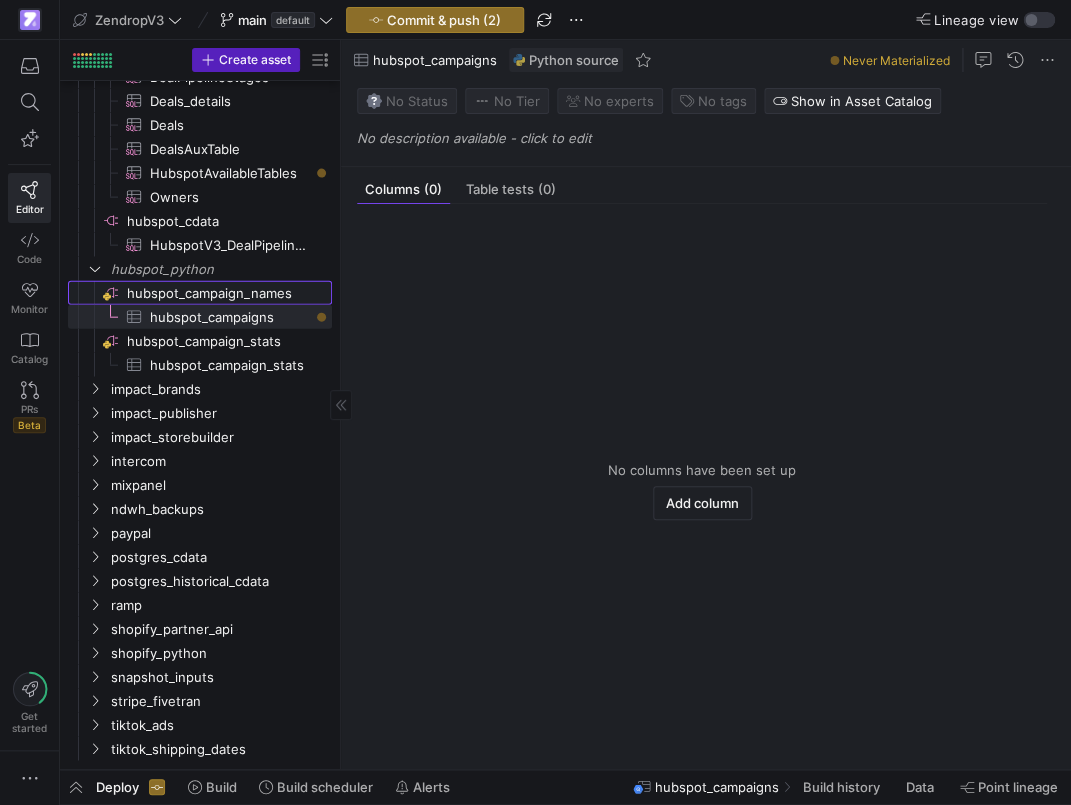 click on "hubspot_campaign_names​​​​​​​​" 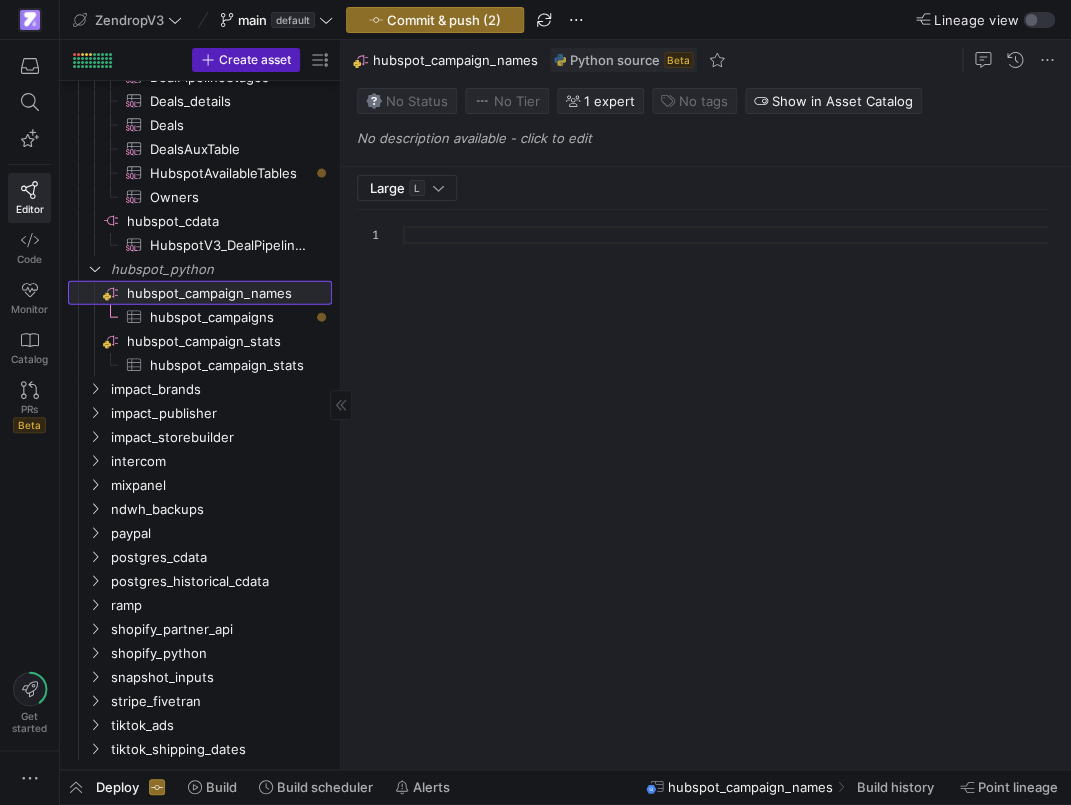 scroll, scrollTop: 180, scrollLeft: 0, axis: vertical 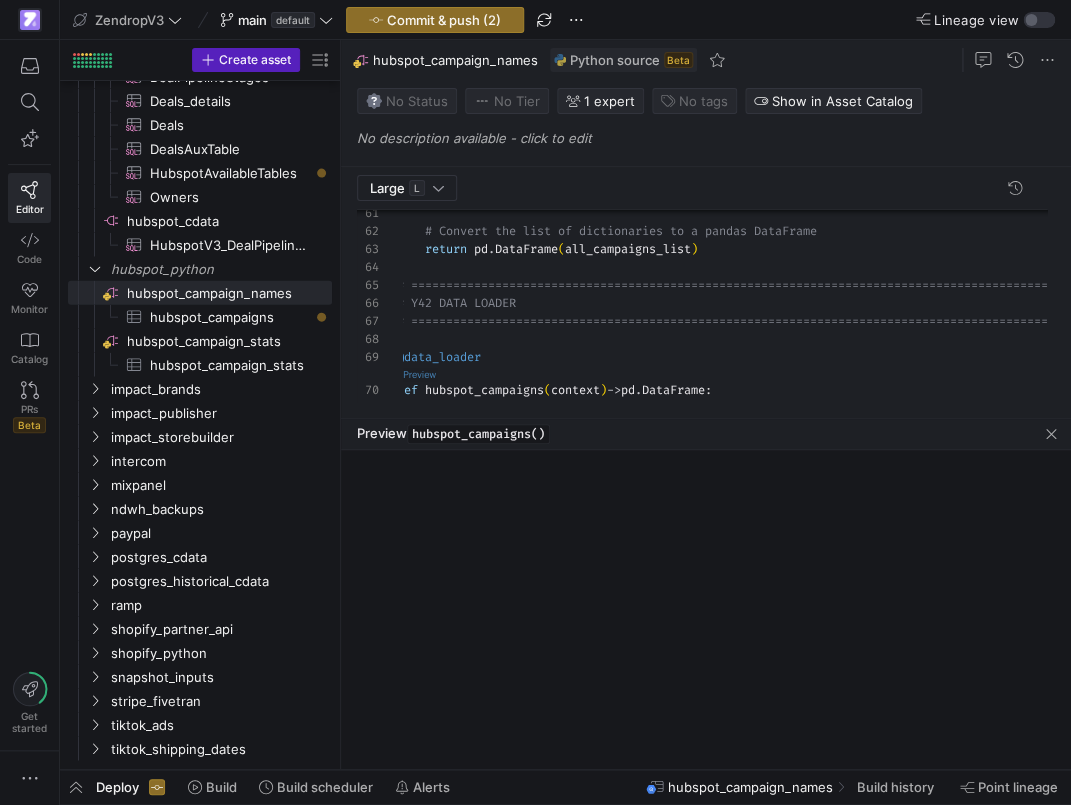 click on "Preview" at bounding box center (419, 374) 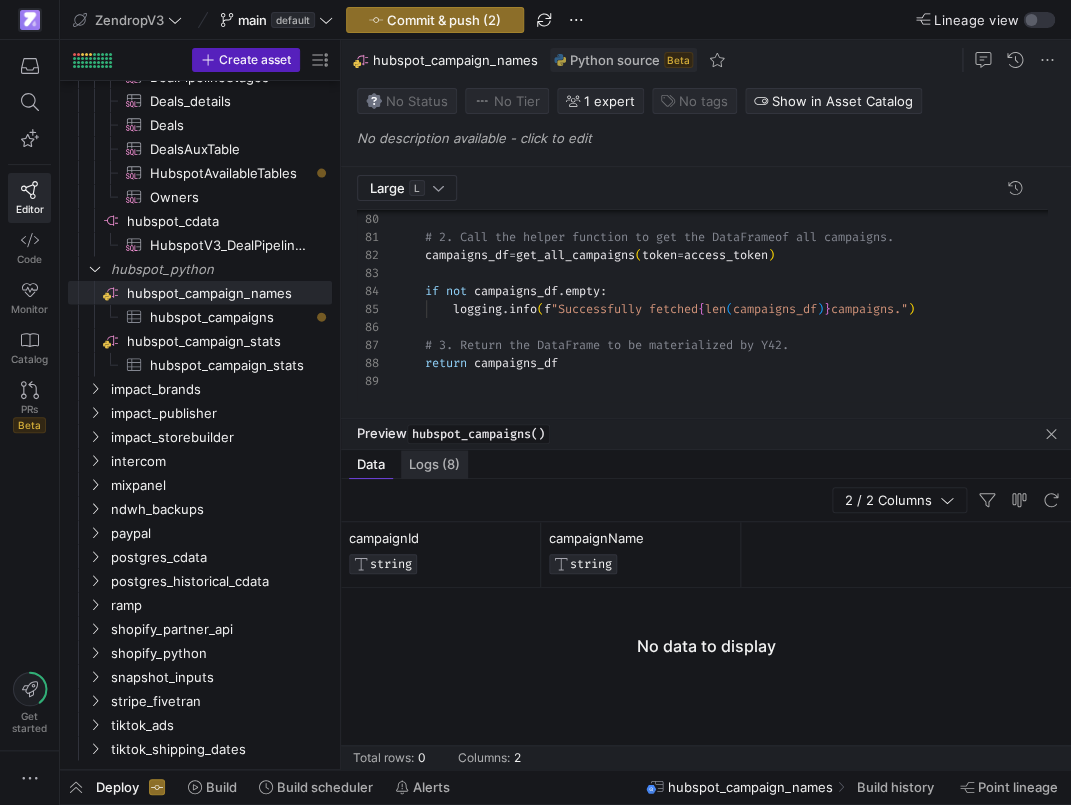 click on "Logs (8)" at bounding box center (434, 464) 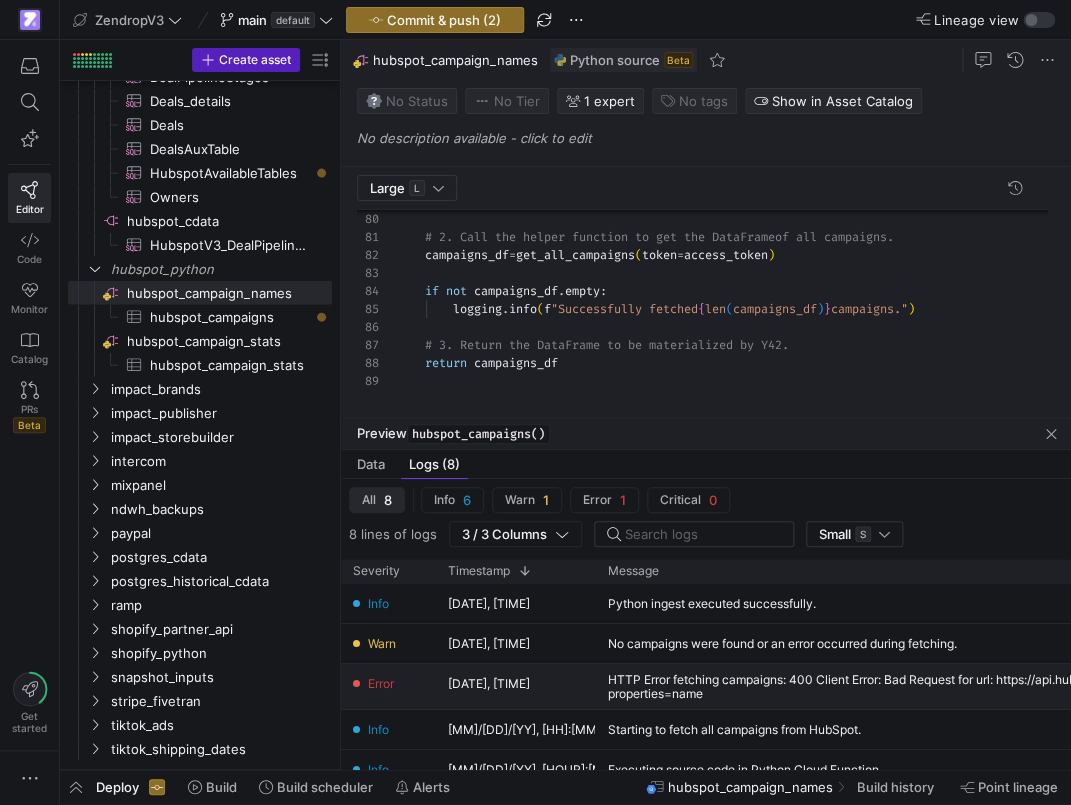 scroll, scrollTop: 24, scrollLeft: 0, axis: vertical 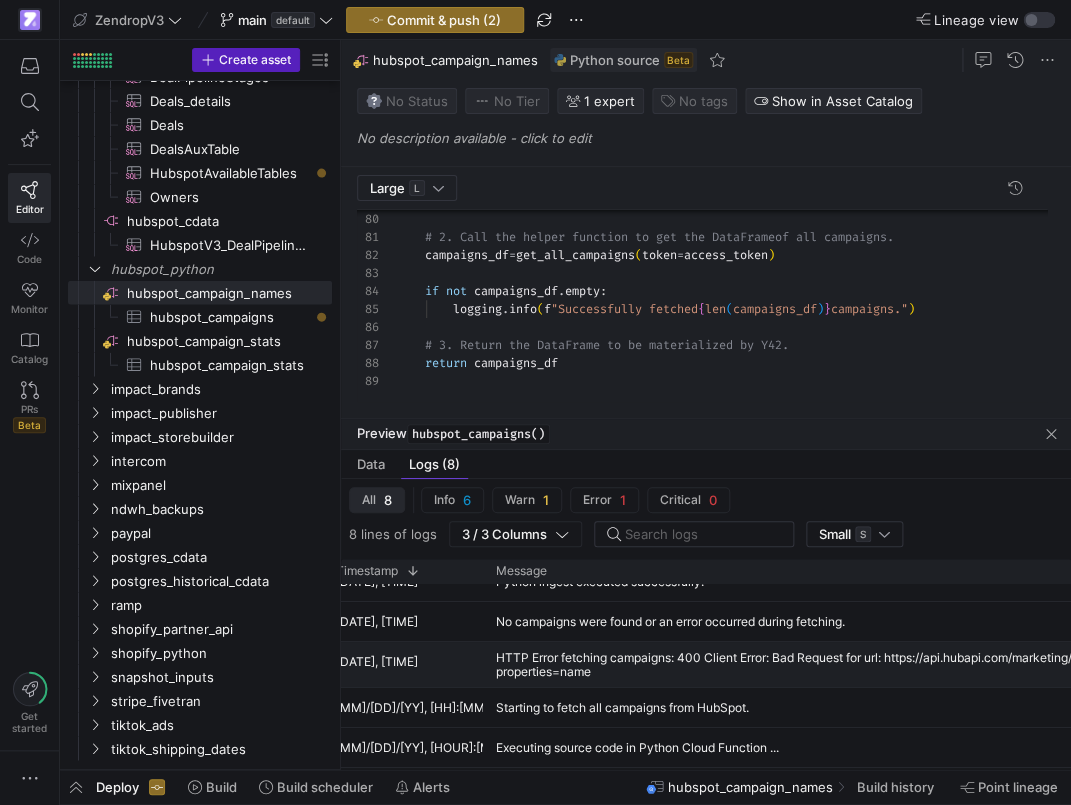 click on "HTTP Error fetching campaigns: 400 Client Error: Bad Request for url: https://api.hubapi.com/marketing/v3/campaigns?properties=name" at bounding box center (859, 665) 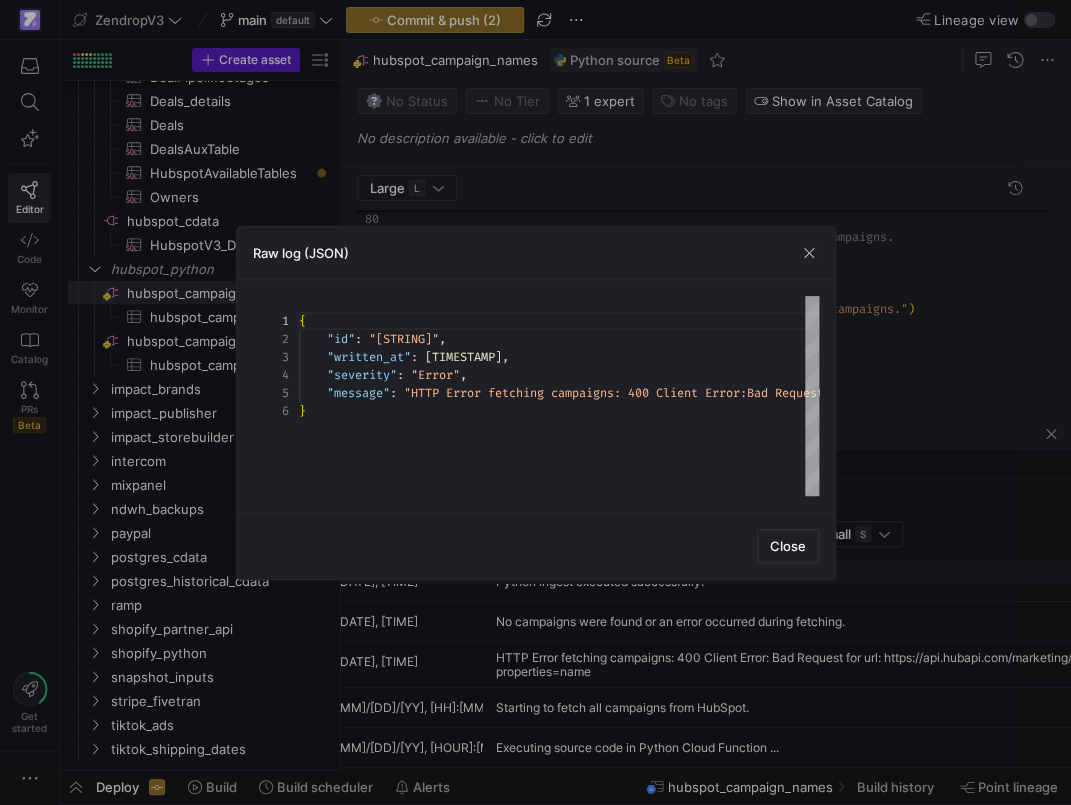 scroll, scrollTop: 90, scrollLeft: 0, axis: vertical 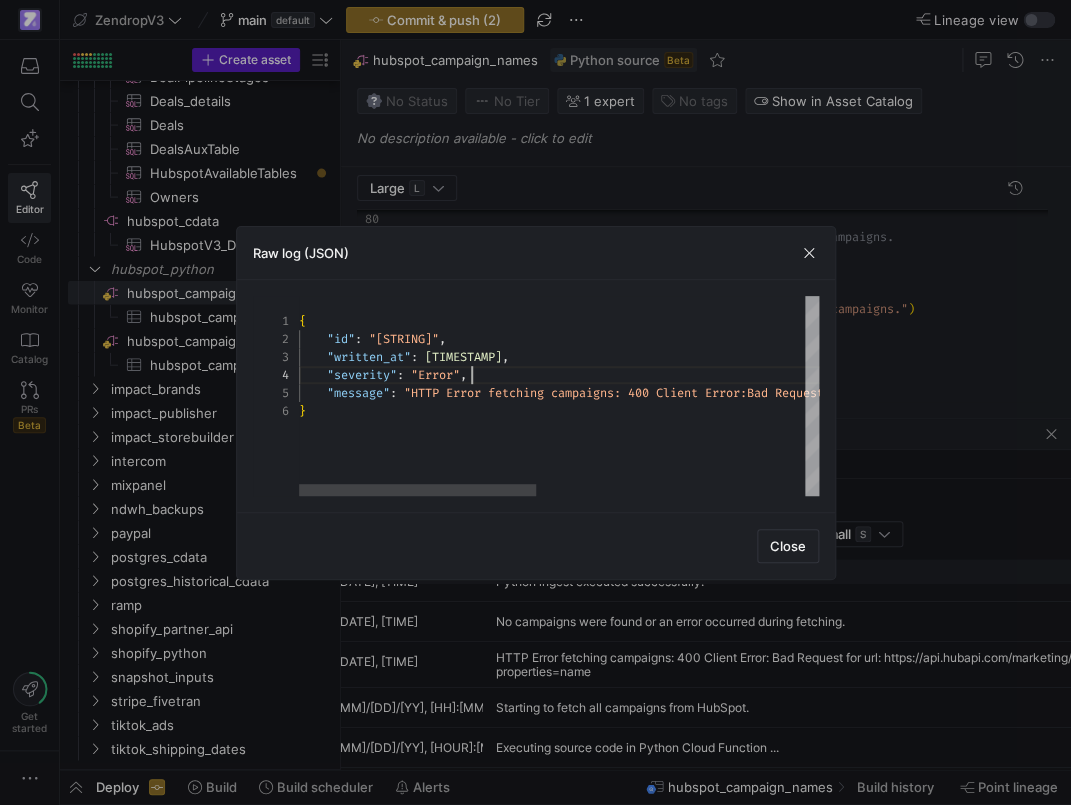 click on "{
"id" :  "[ID]" ,
"written_at" :  1754493987126 ,
"severity" :  "Error" ,
"message" :  "HTTP Error fetching campaigns: 400 Client Error:  Bad Request for url:  https://api.hubapi.com/marketing/v3/campaigns?prop erties=name "
}" at bounding box center [853, 396] 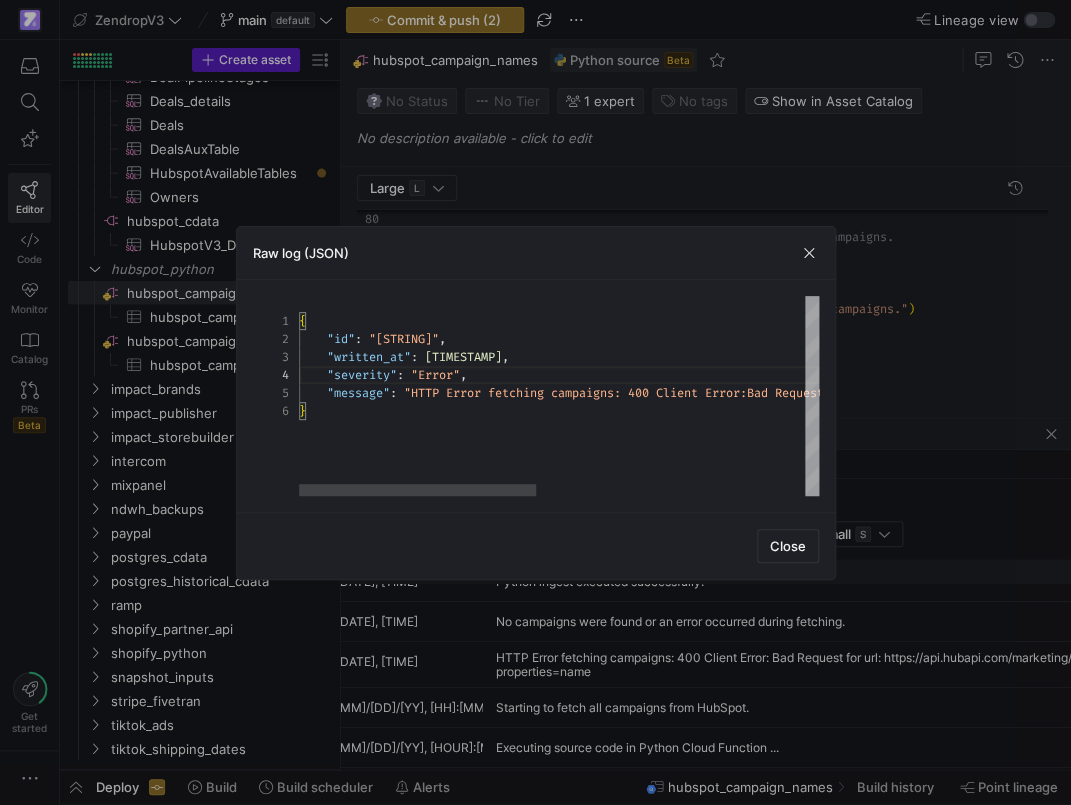 scroll, scrollTop: 0, scrollLeft: 7, axis: horizontal 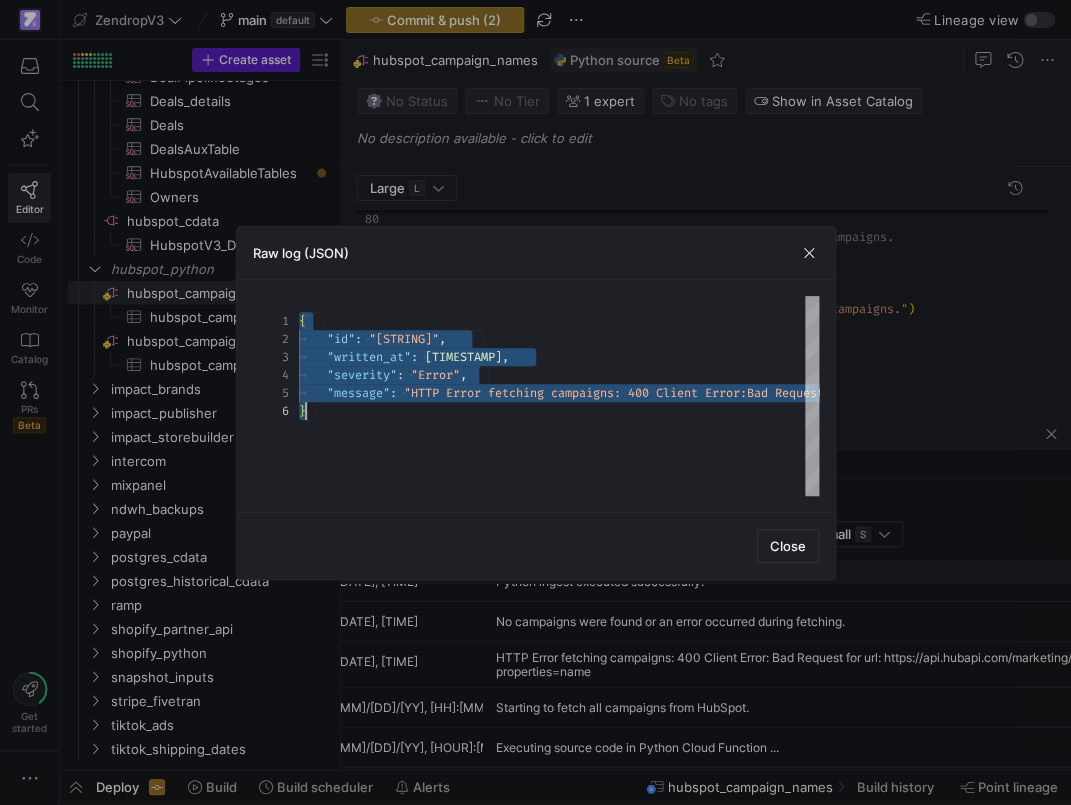 click at bounding box center (535, 402) 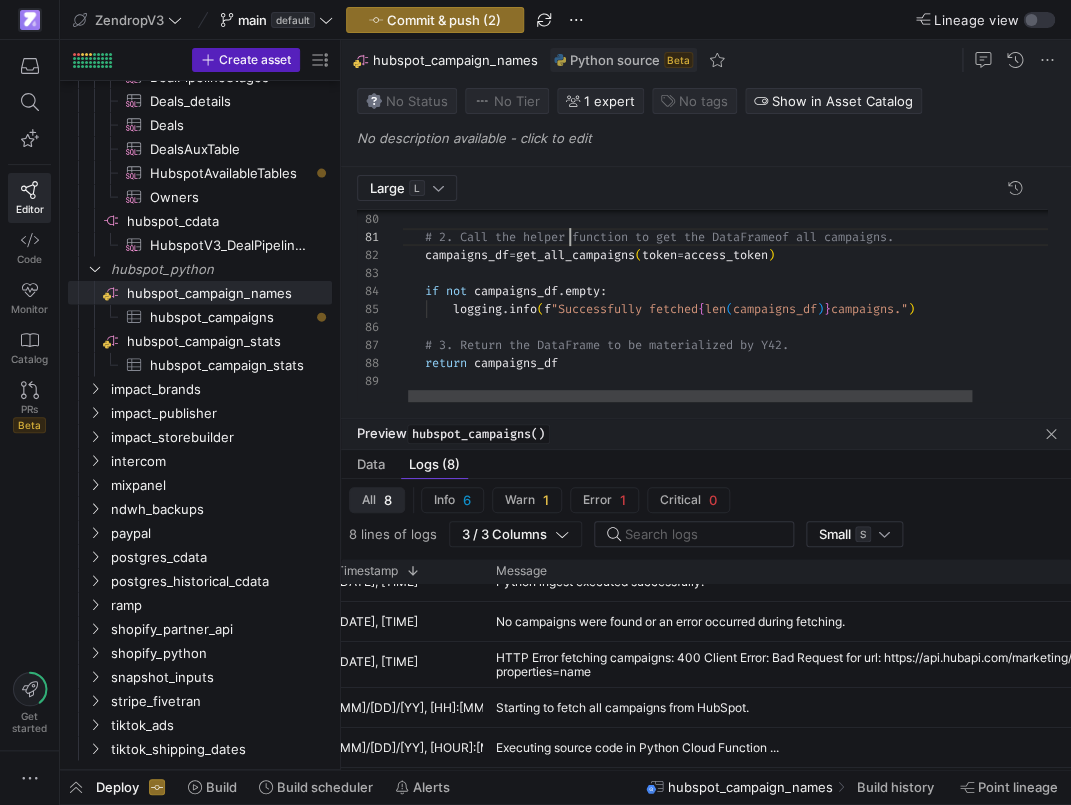 click on "# 2. Call the helper function to get the DataFrame  of  all campaigns.      campaigns_df  =  get_all_campaigns ( token = access_token )     if  not  campaigns_df . empty :         logging . info ( f "Successfully  fetched   { len ( campaigns_df ) }  campaigns." )         # 3. Return the DataFrame to be materialized by Y4 2.     return  campaigns_df" 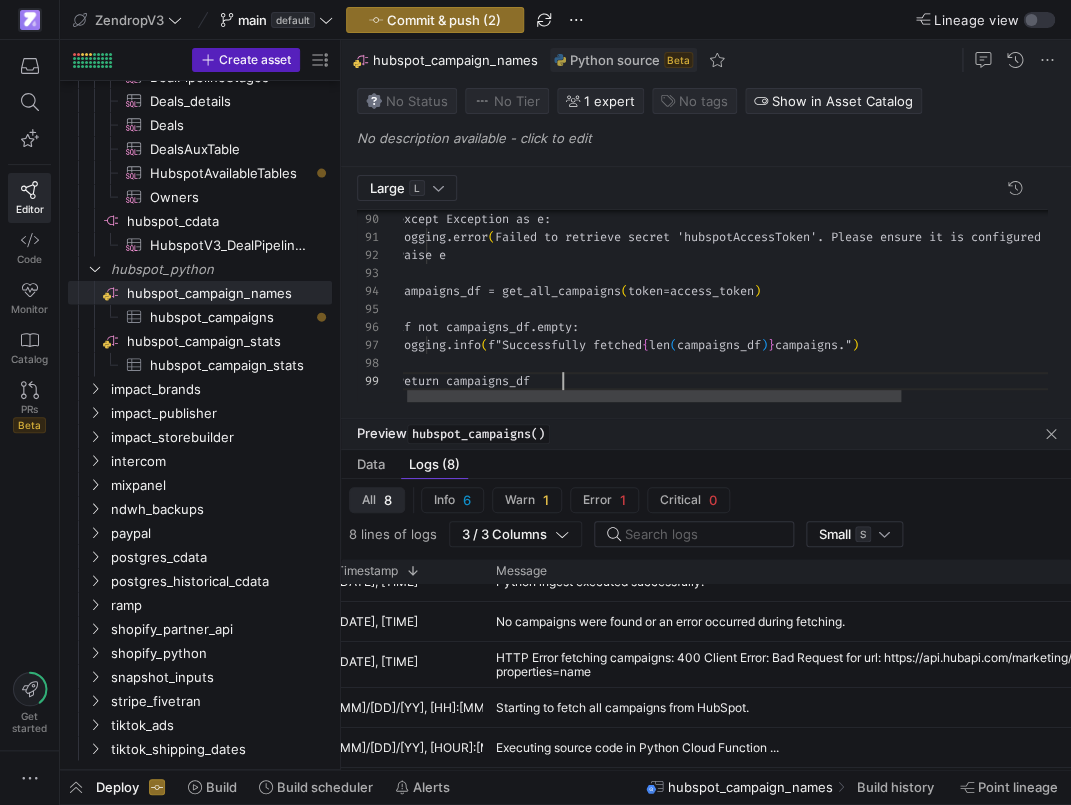 scroll, scrollTop: 144, scrollLeft: 166, axis: both 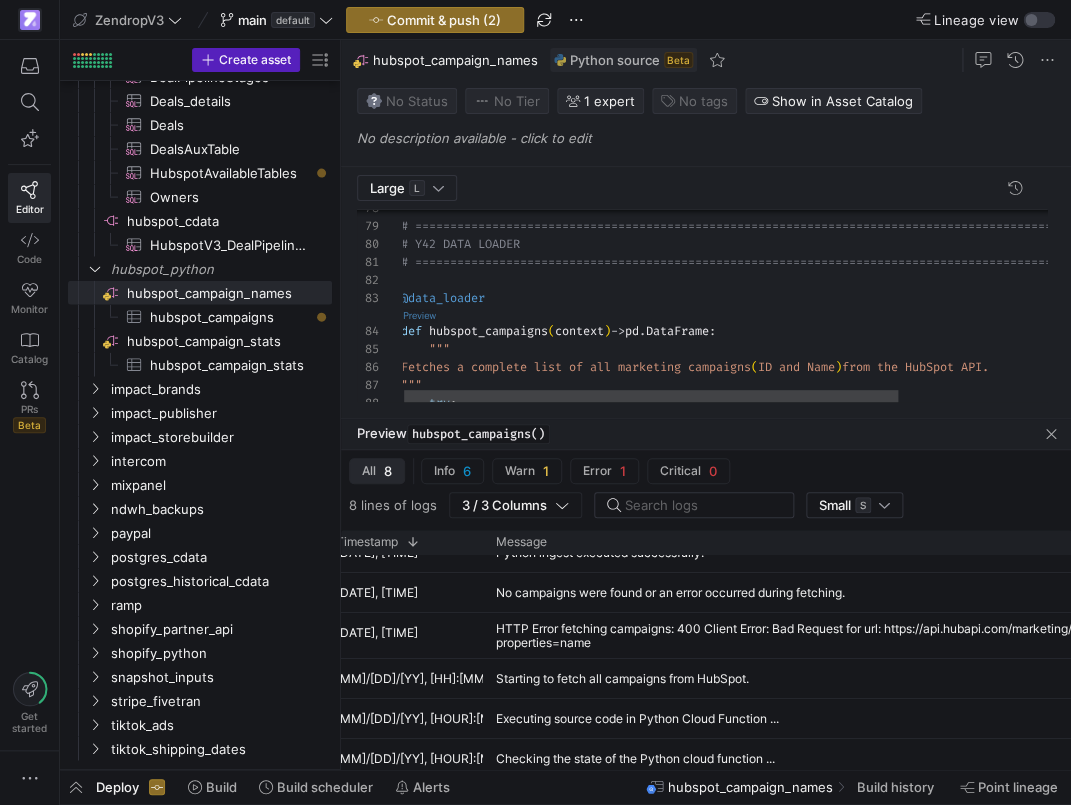 click on "Preview" at bounding box center [419, 315] 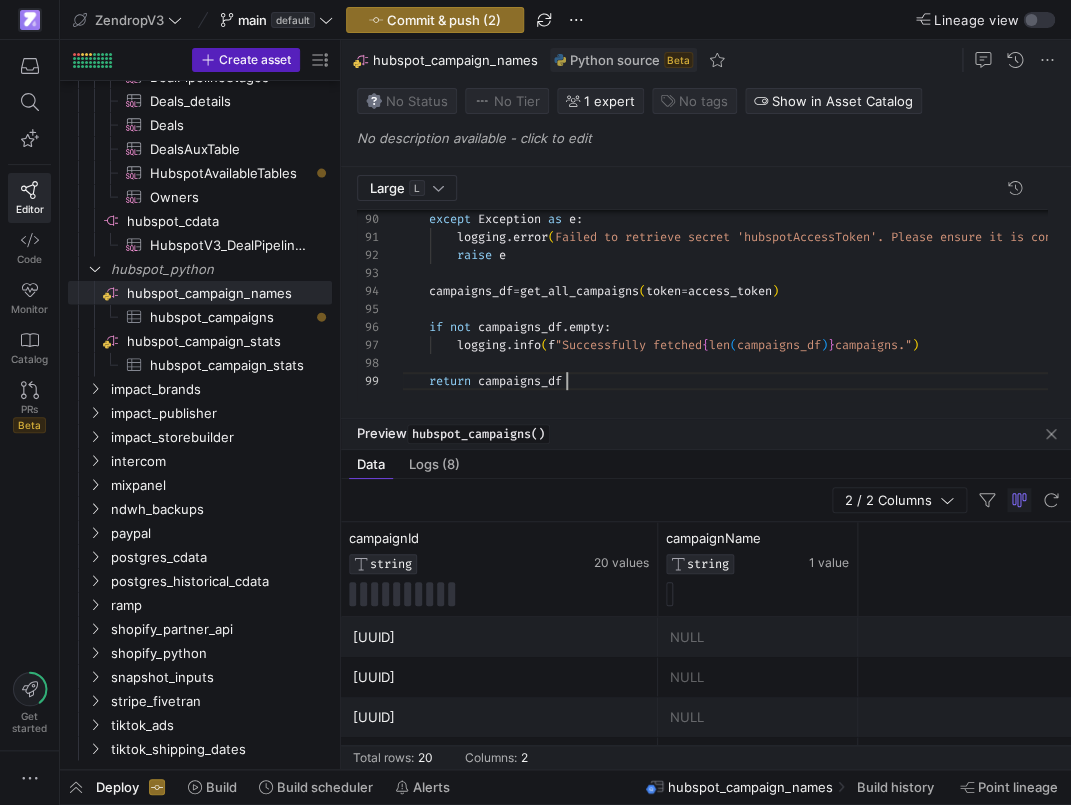 scroll, scrollTop: 336, scrollLeft: 0, axis: vertical 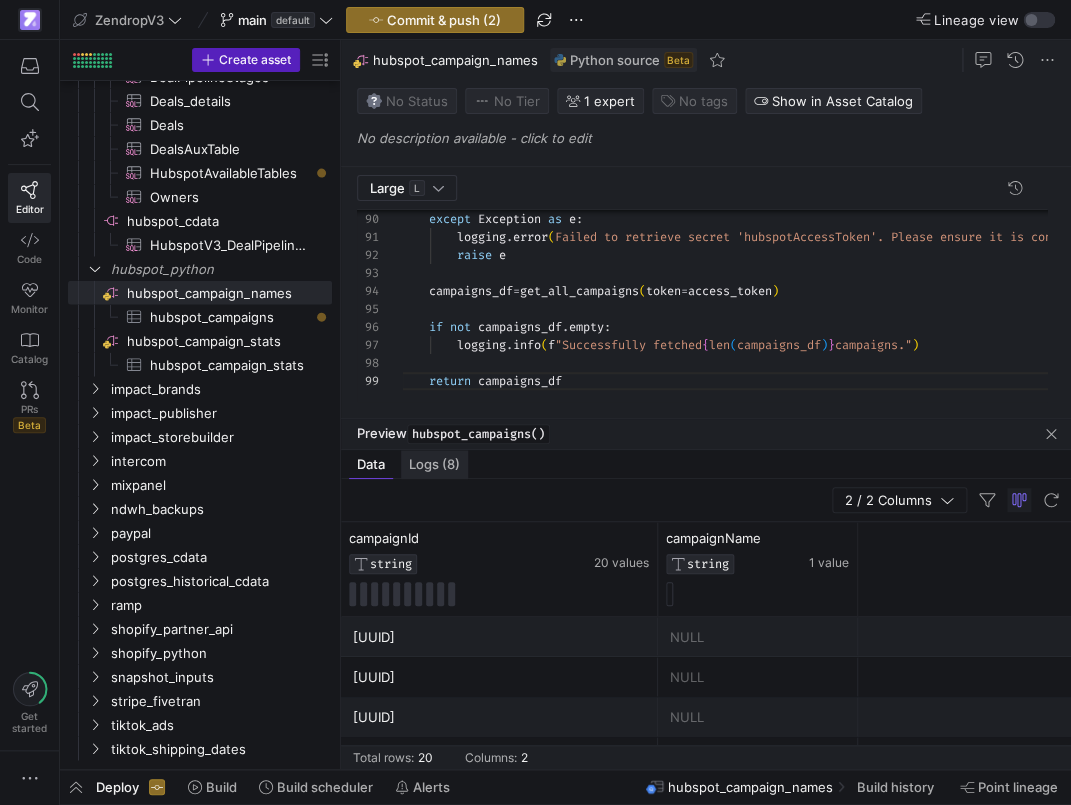click on "Logs (8)" at bounding box center [434, 464] 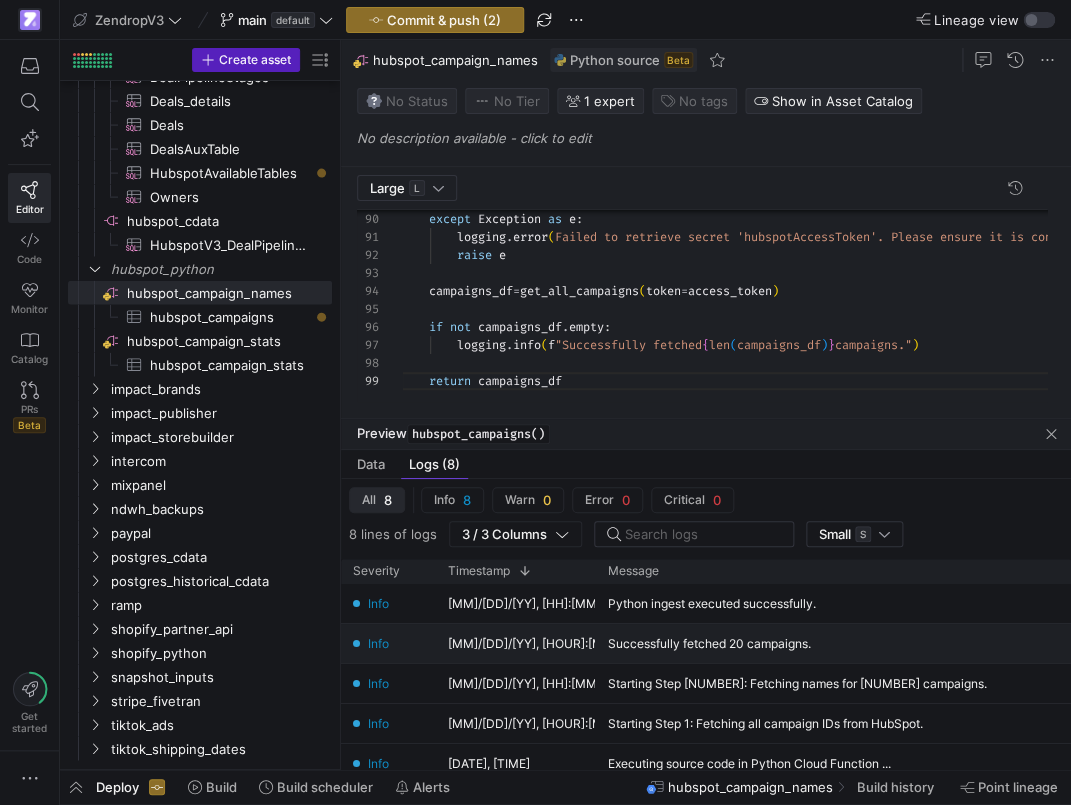 scroll, scrollTop: 37, scrollLeft: 0, axis: vertical 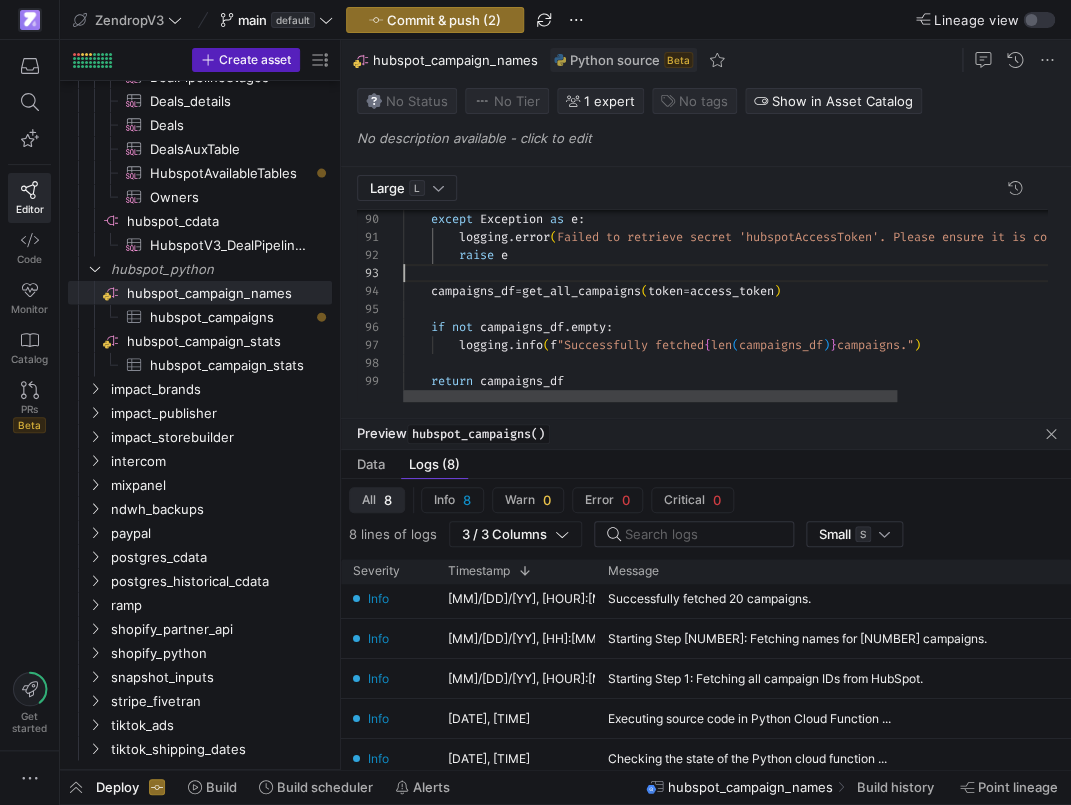 click on "except   Exception   as   e :          logging . error ( "Failed to retrieve secret 'hubspotAccessToken'. P lease ensure it is configured correctly." )          raise   e      campaigns_df  =  get_all_campaigns ( token = access_token )      if   not   campaigns_df . empty :          logging . info ( f "Successfully fetched  { len ( campaigns_df ) }  campaigns." )           return   campaigns_df" 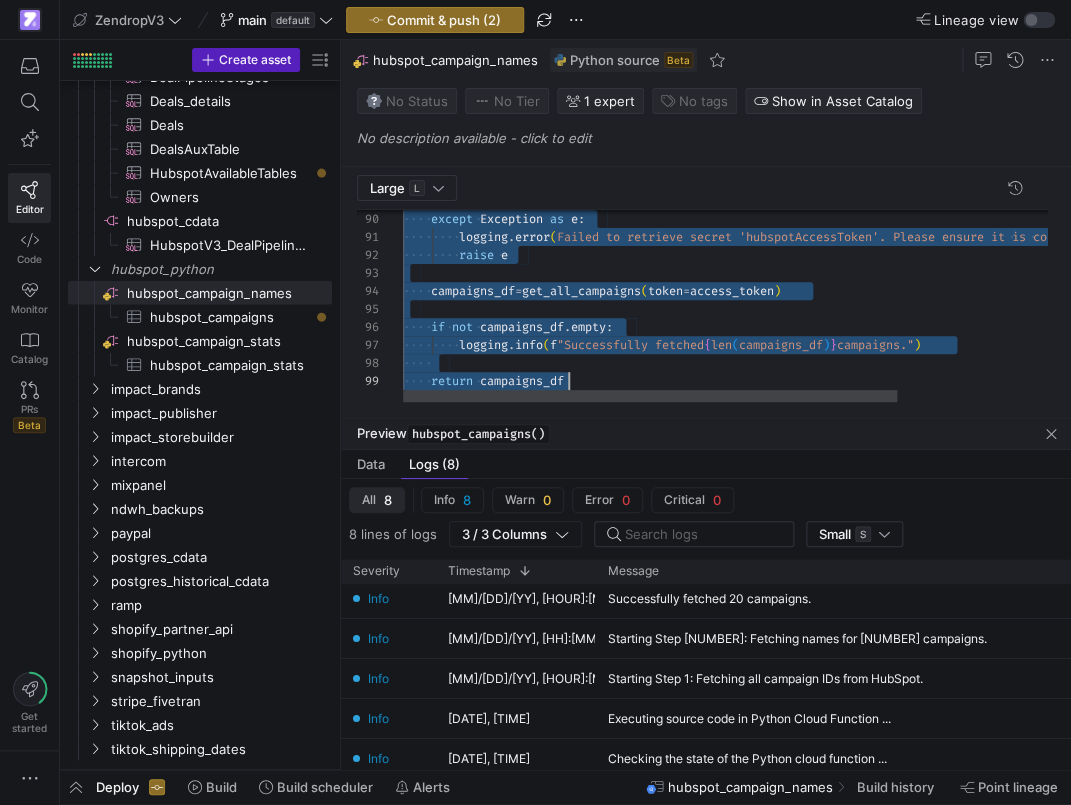scroll, scrollTop: 126, scrollLeft: 166, axis: both 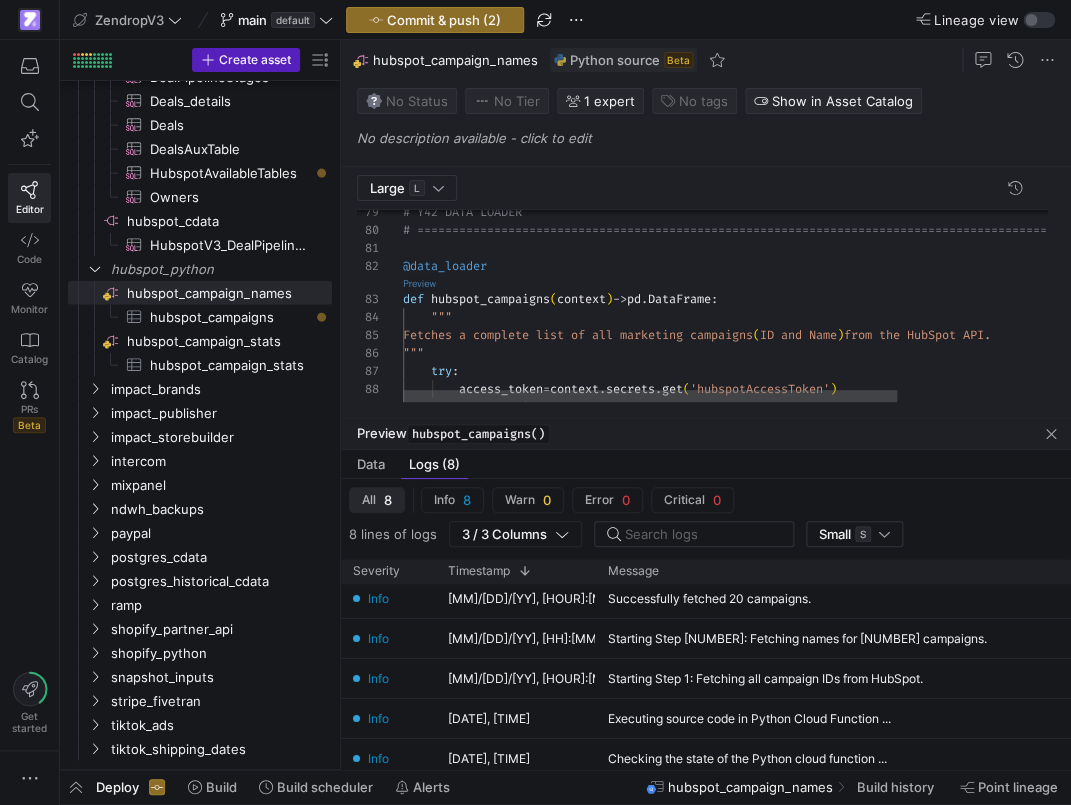 click on "Preview" at bounding box center [419, 283] 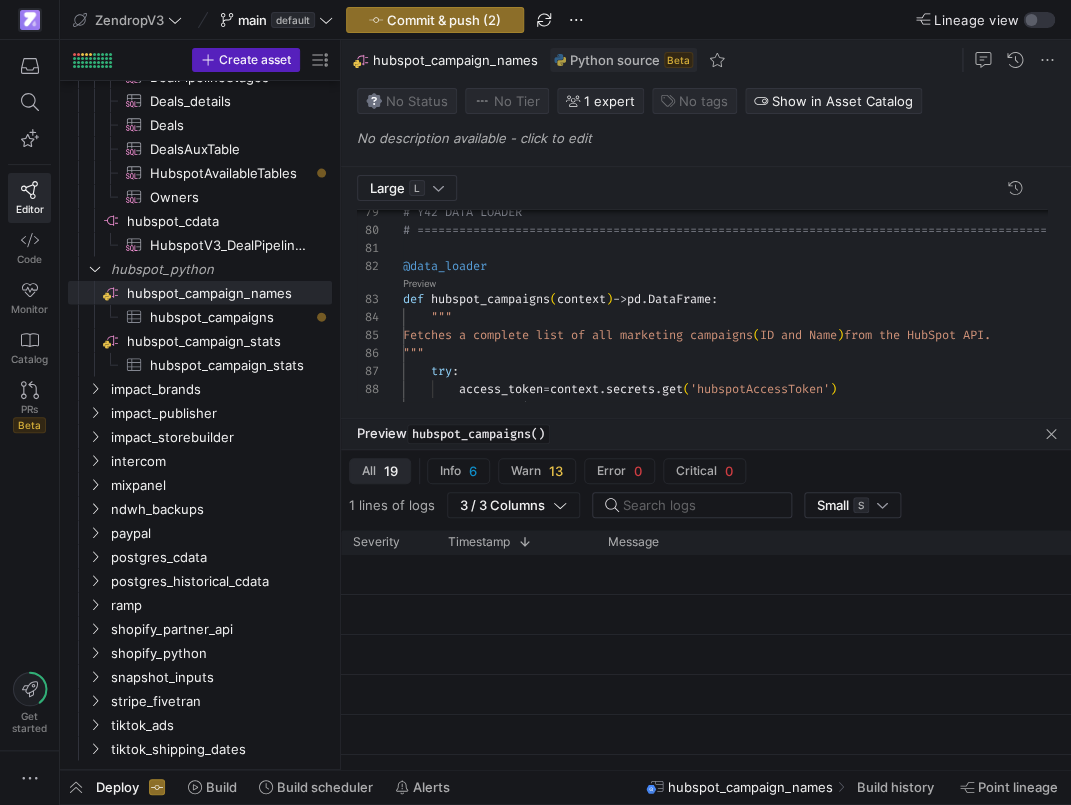 scroll, scrollTop: 0, scrollLeft: 66, axis: horizontal 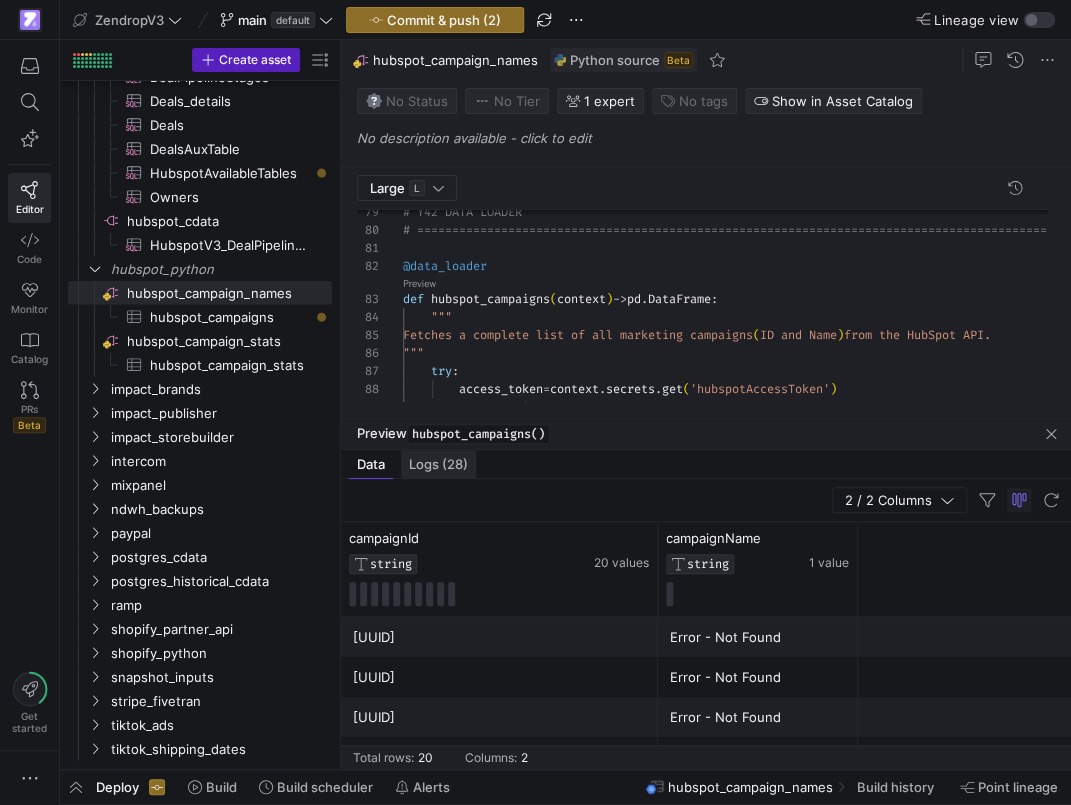 click on "Logs (28)" at bounding box center (438, 464) 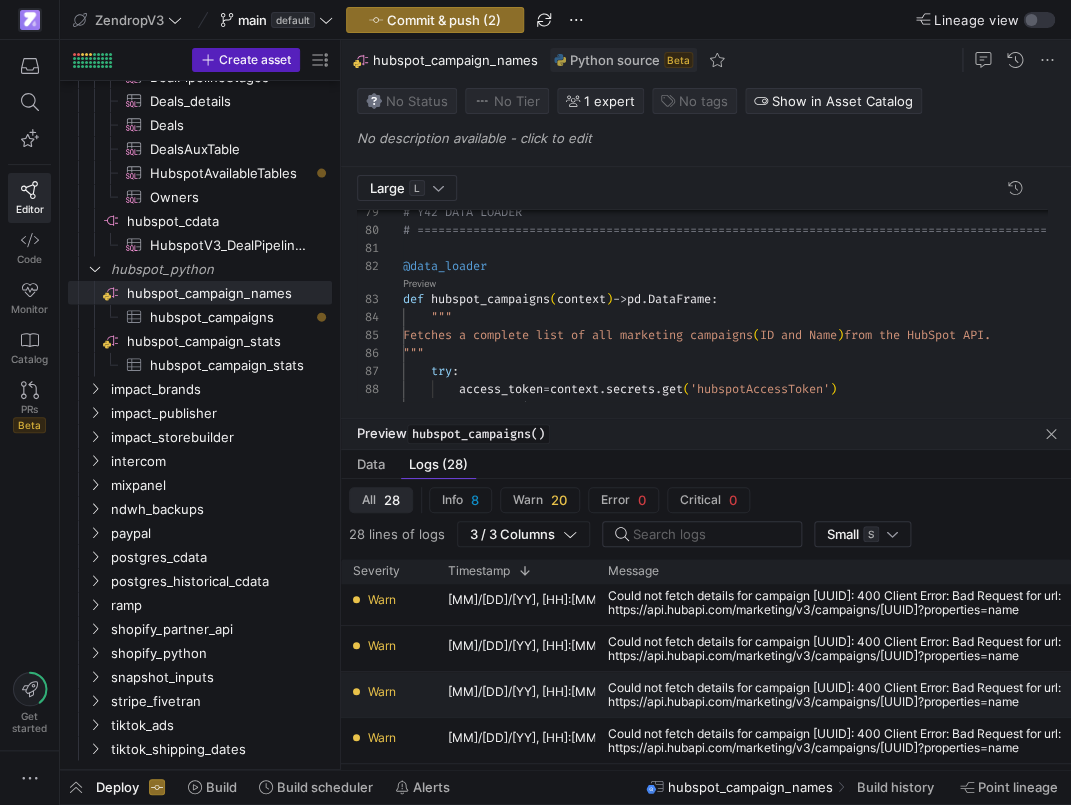 click on "Could not fetch details for campaign [UUID]: 400 Client Error: Bad Request for url: https://api.hubapi.com/marketing/v3/campaigns/[UUID]?properties=name" at bounding box center [971, 695] 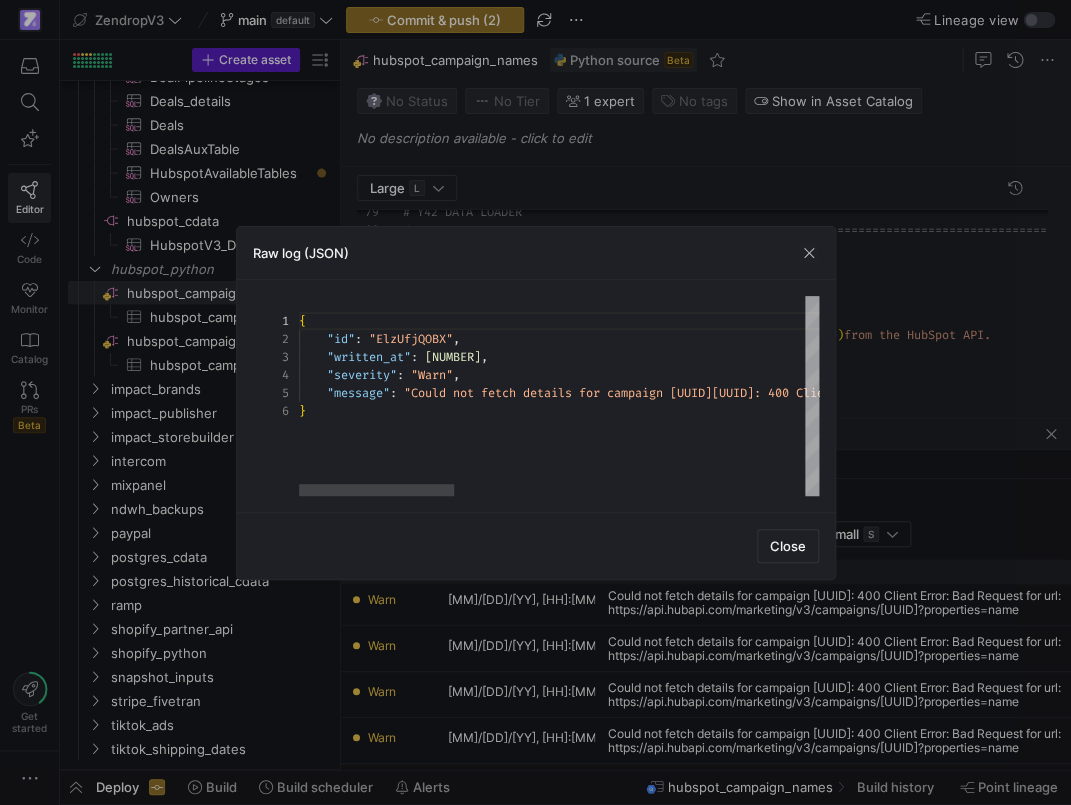 click on "{      "id" :   "ElzUfjQOBX" ,      "written_at" :   [TIMESTAMP] ,      "severity" :   "Warn" ,      "message" :   "Could not fetch details for campaign [UUID]: 400 Client Error: Bad Re quest for url:  https://api.hubapi.com/marketing/v3/campaigns/[UUID]?properties=name " }" at bounding box center [1144, 396] 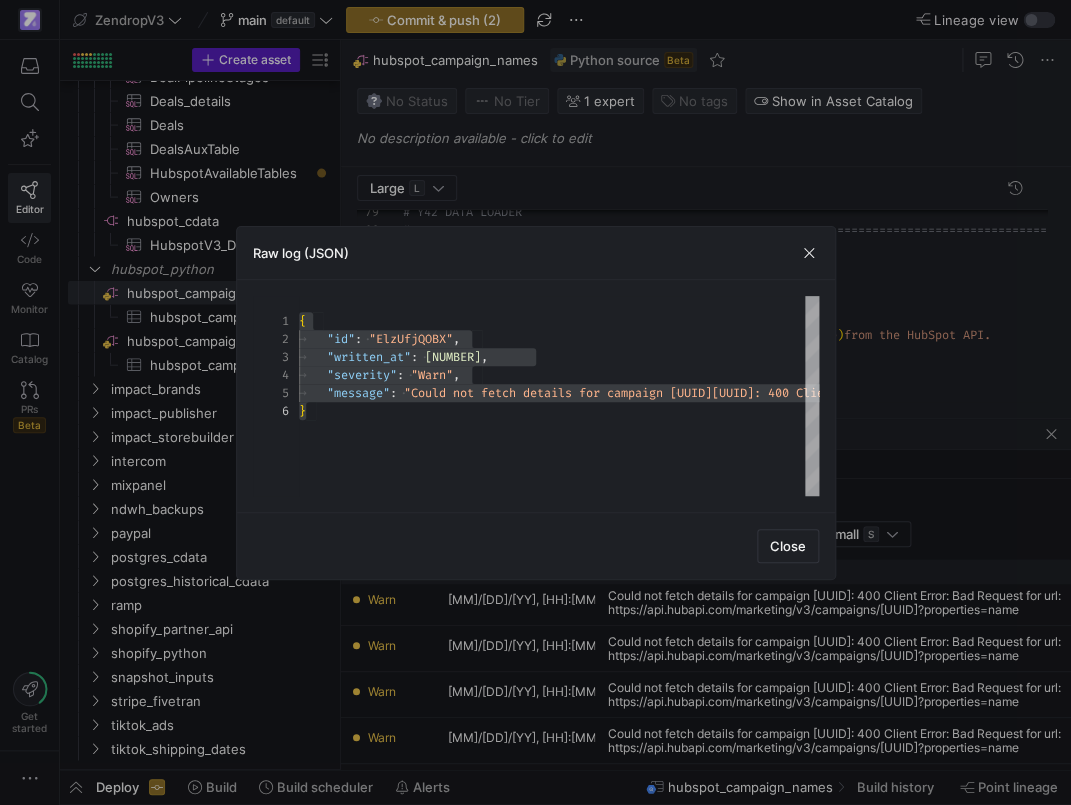 click at bounding box center (535, 402) 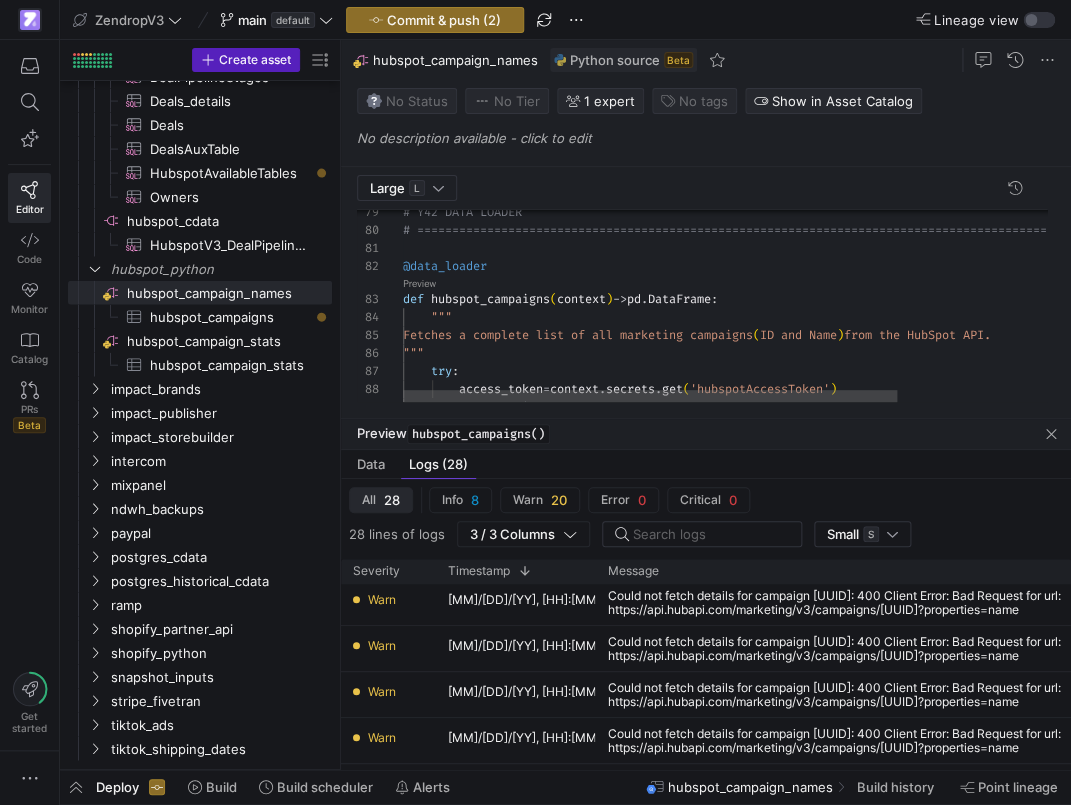 click on "# Y42 DATA LOADER # ================================================= ================================================= @data_loader def  hubspot_campaigns ( context )  ->  pd . DataFrame :     """     Fetches  a  complete  list  of  all  marketing  campa igns  ( ID  and  Name )  from  the  HubSpot  API.     """     try :         access_token  =  context . secrets . get ( 'hubspotAccessToken' )     except  Exception  as  e :" 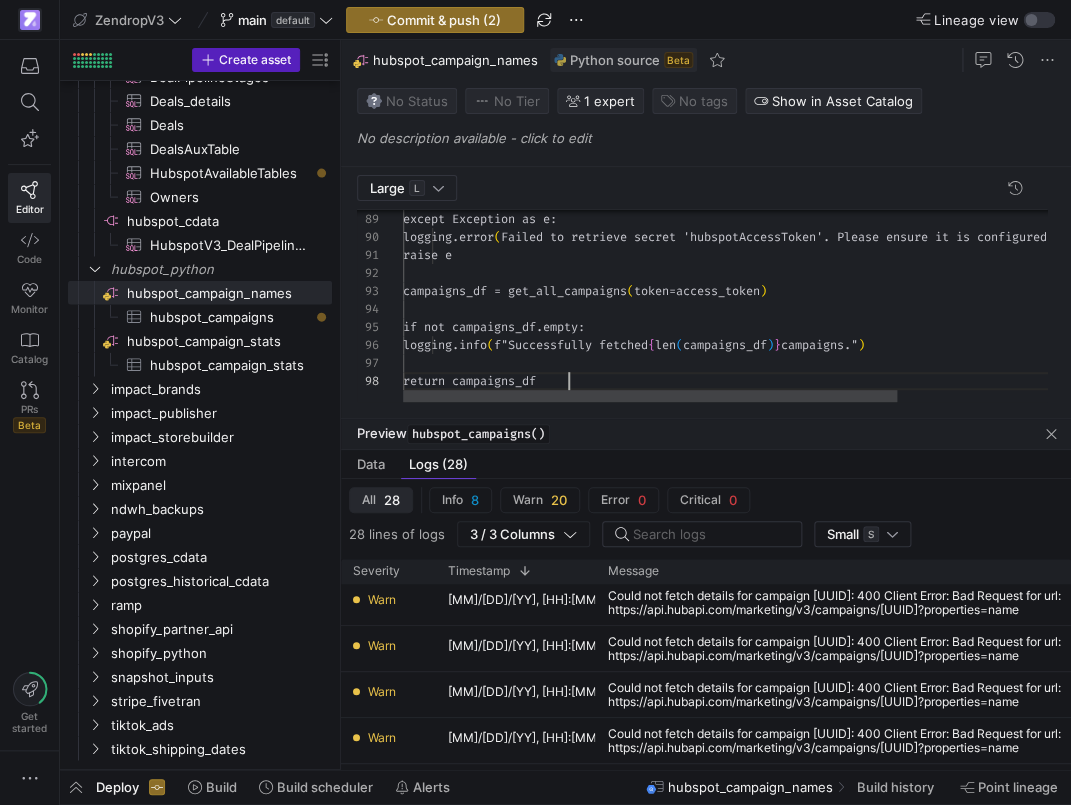 scroll, scrollTop: 126, scrollLeft: 166, axis: both 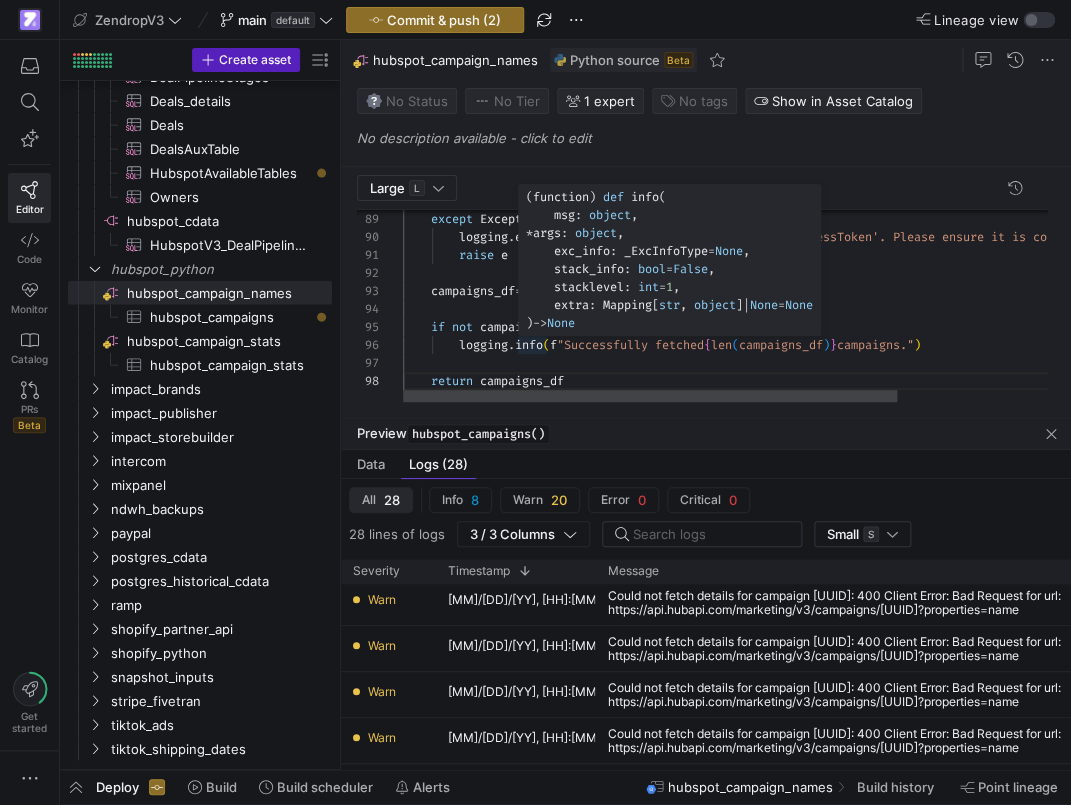 click on "except   Exception   as   e :          logging . error ( "Failed to retrieve secret 'hubspotAccessToken'. P lease ensure it is configured correctly." )          raise   e      campaigns_df  =  get_all_campaigns ( token = access_token )      if   not   campaigns_df . empty :          logging . info ( f "Successfully fetched  { len ( campaigns_df ) }  campaigns." )           return   campaigns_df" 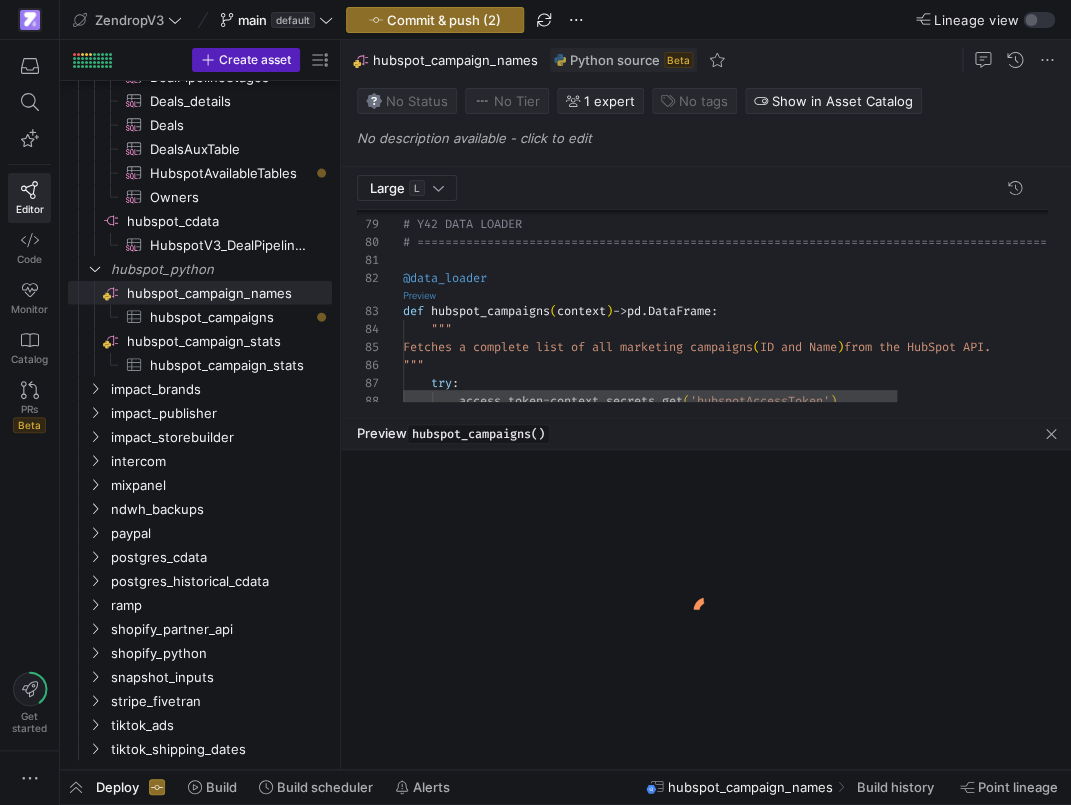 click on "Preview" at bounding box center [419, 295] 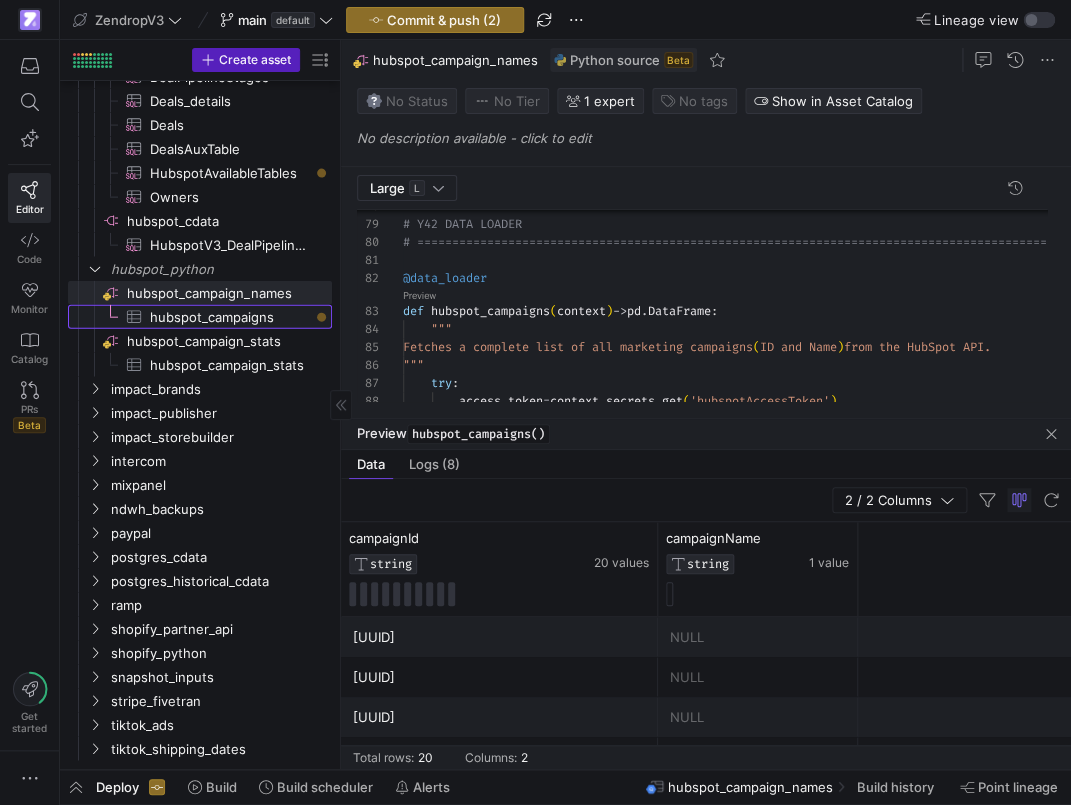 click on "hubspot_campaigns​​​​​​​​​" 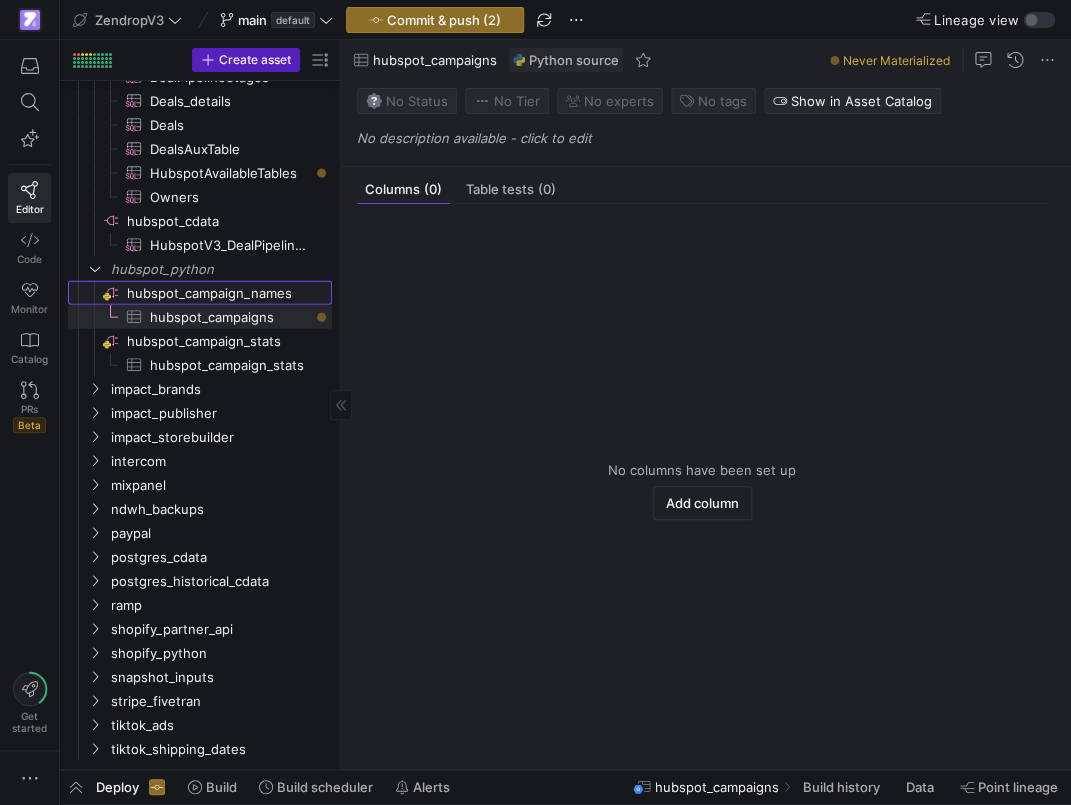 click on "hubspot_campaign_names​​​​​​​​" 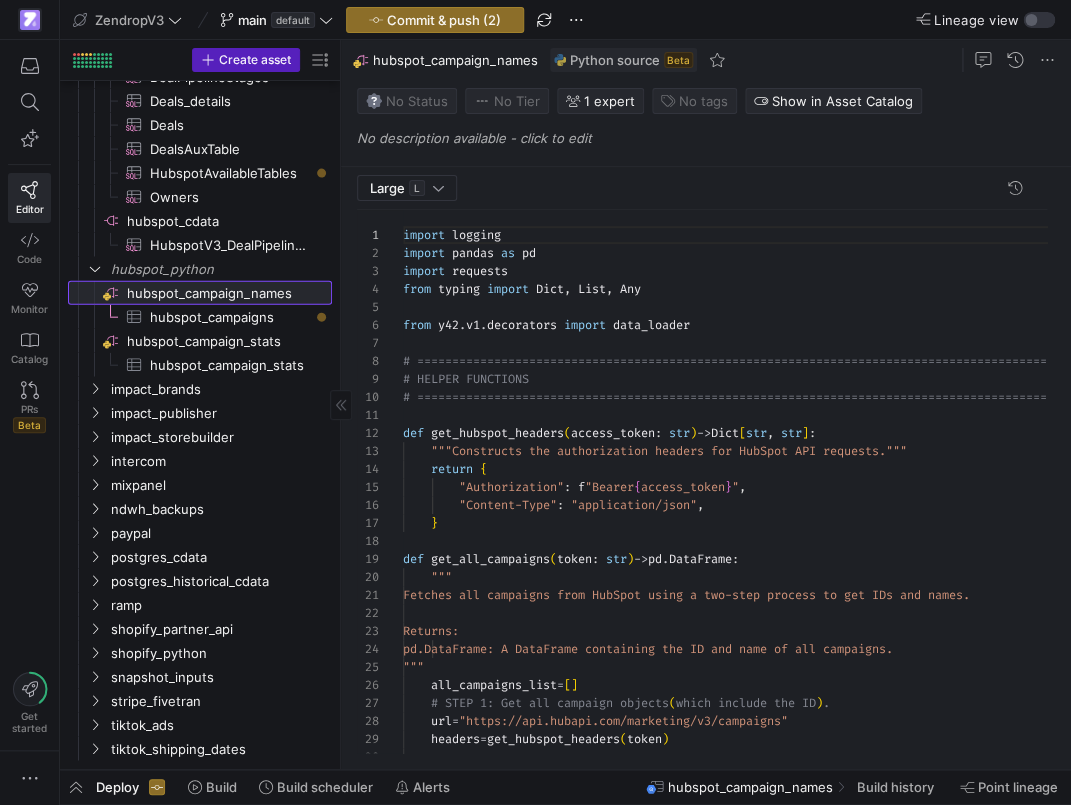 scroll, scrollTop: 180, scrollLeft: 0, axis: vertical 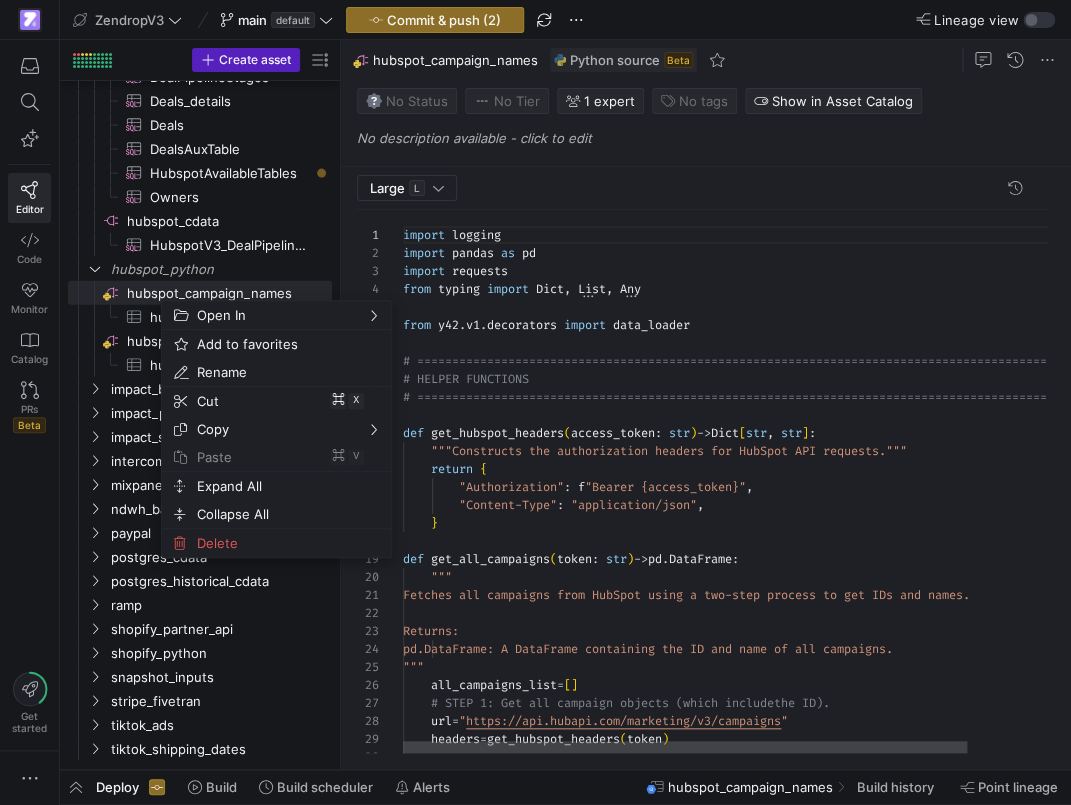 click on "import logging import pandas as pd import requests from typing import Dict , List , Any from y42.v1.decorators import data_loader #================================================================================= # HELPER FUNCTIONS #================================================================================= def get_hubspot_headers ( access_token : str ) -> Dict[str, str]: """Constructs the authorization headers for HubSpot API requests.""" return { "Authorization" : f "Bearer {access_token}" , "Content-Type" : "application/json" , } def get_all_campaigns ( token : str ) -> pd.DataFrame: """ Fetches all campaigns from HubSpot using a two-step process to get IDs and names. Returns: pd.DataFrame: A DataFrame containing the ID and name of all campaigns." 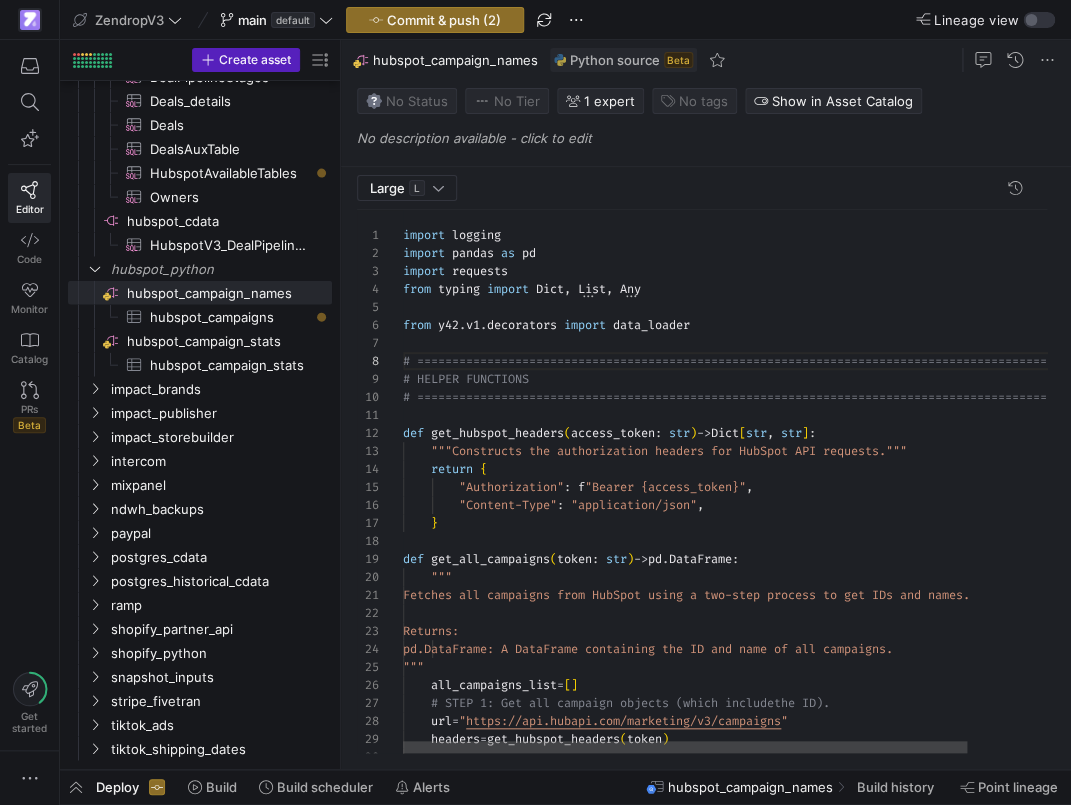 scroll, scrollTop: 108, scrollLeft: 0, axis: vertical 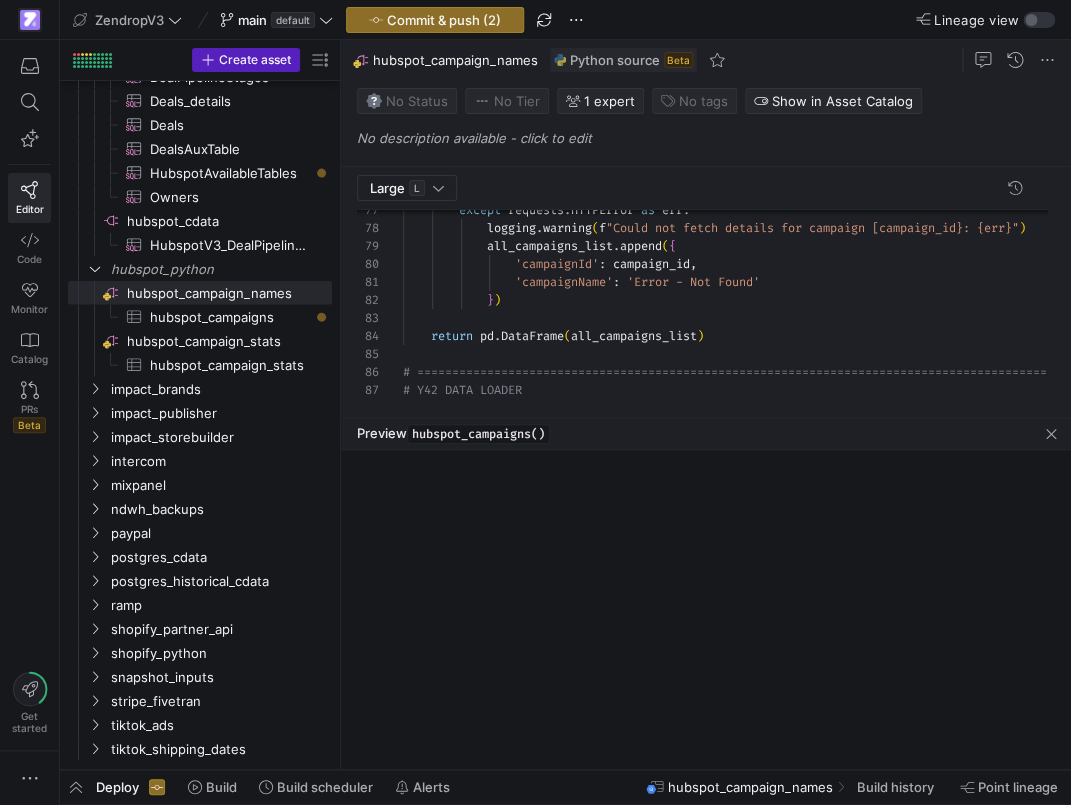 click on "Preview" at bounding box center (419, 461) 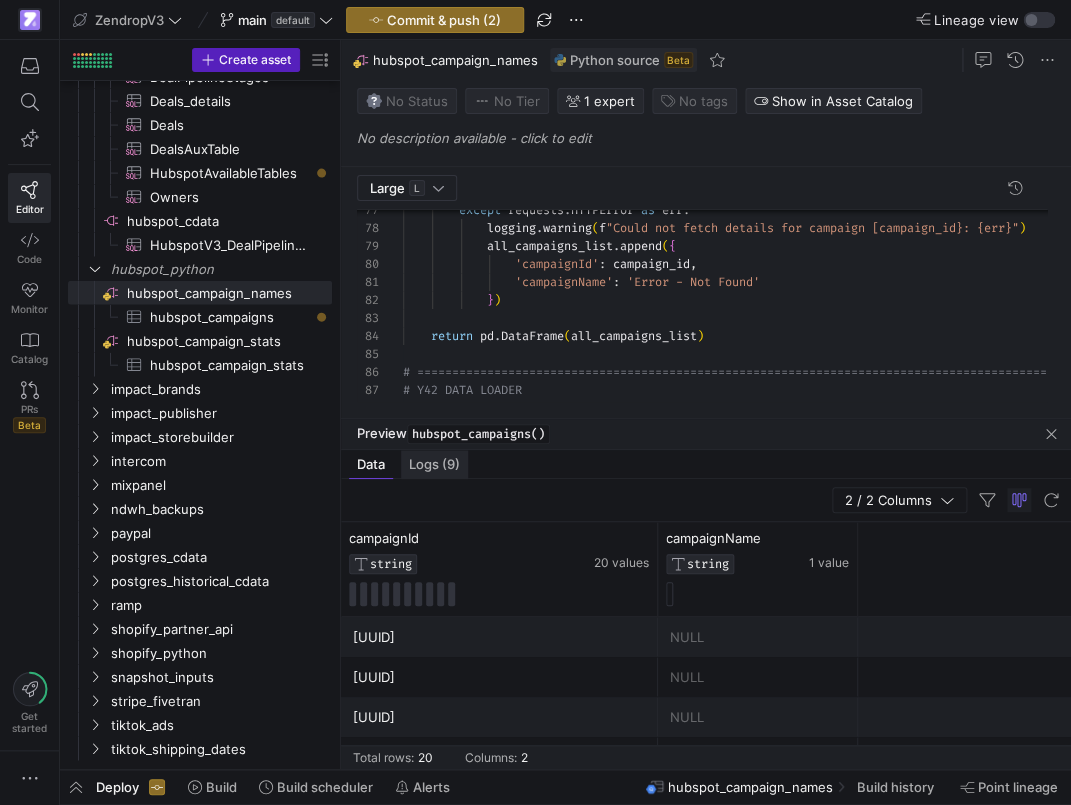 click on "Logs (9)" at bounding box center [434, 464] 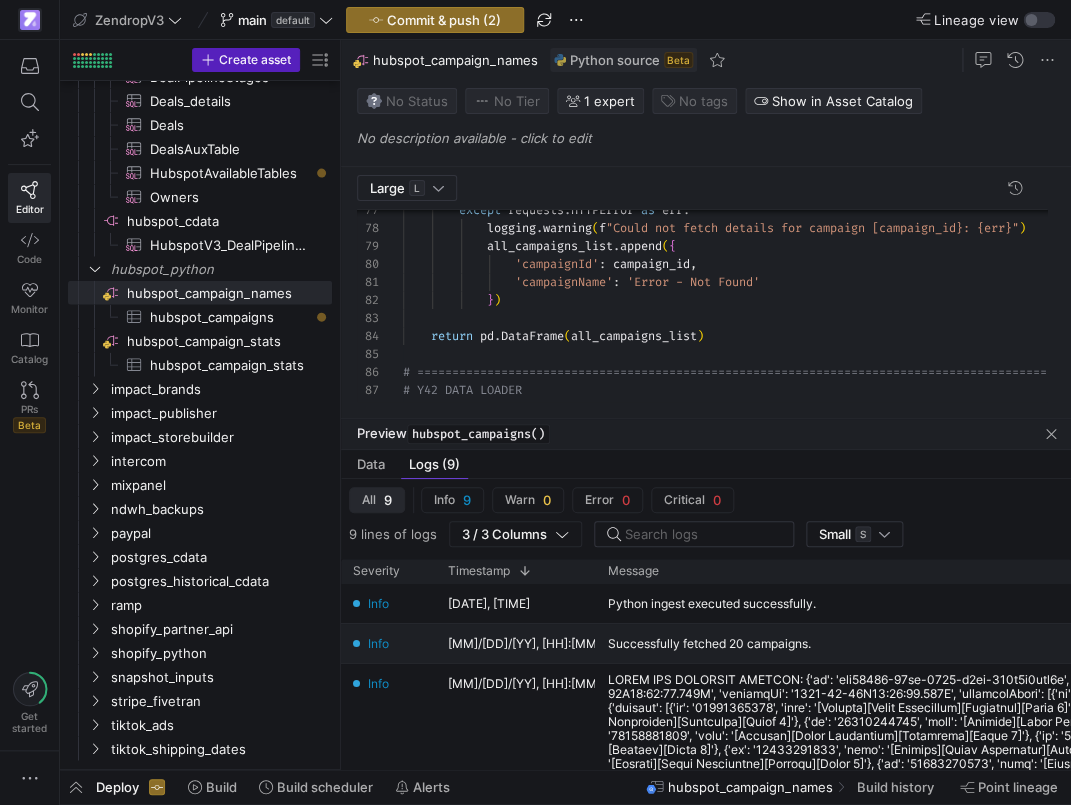 scroll, scrollTop: 80, scrollLeft: 0, axis: vertical 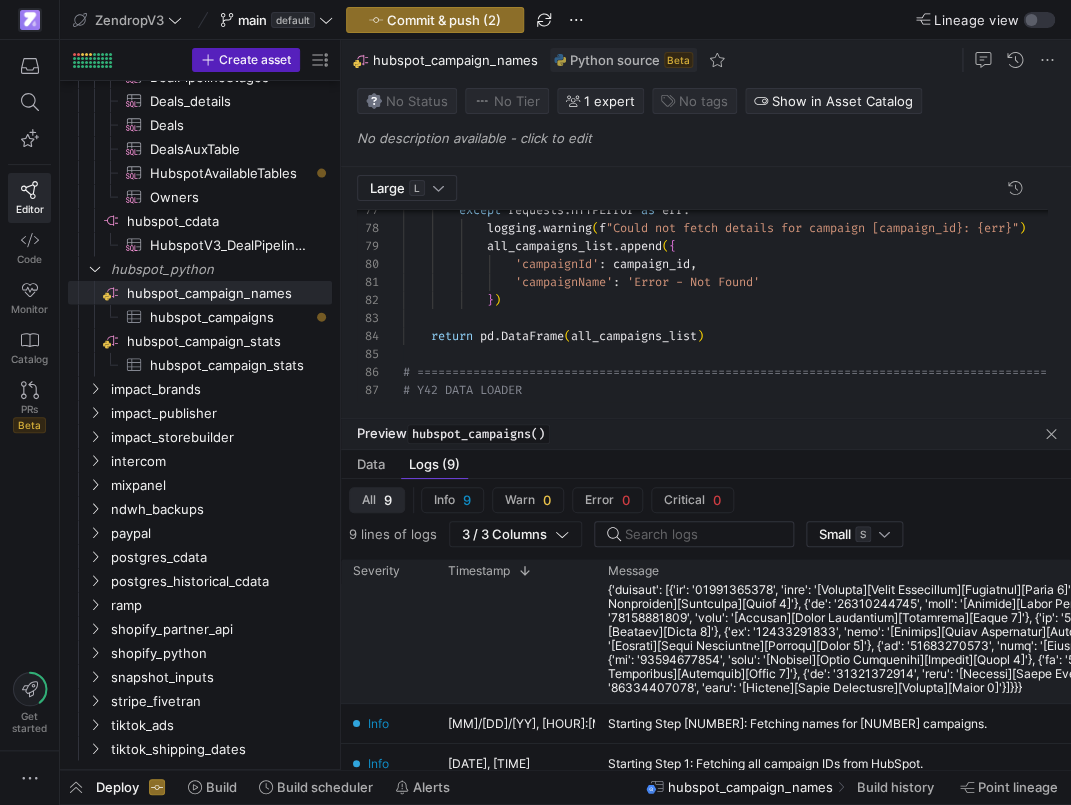 click at bounding box center (971, 625) 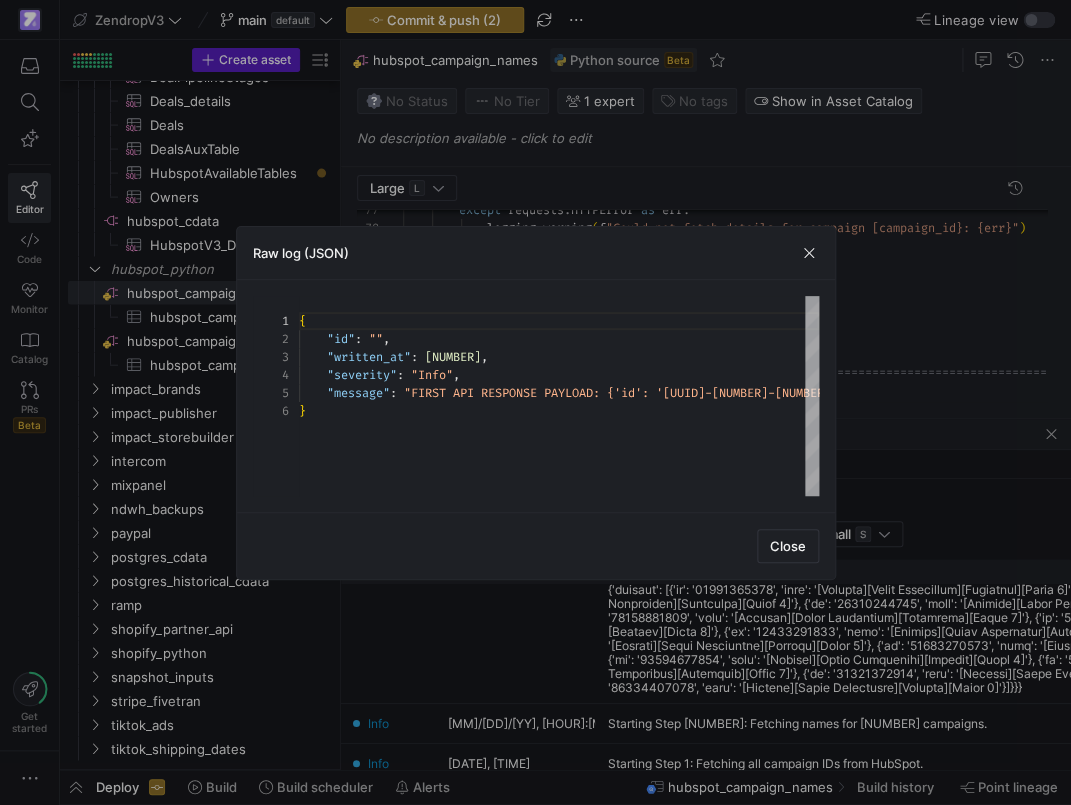 scroll, scrollTop: 72, scrollLeft: 0, axis: vertical 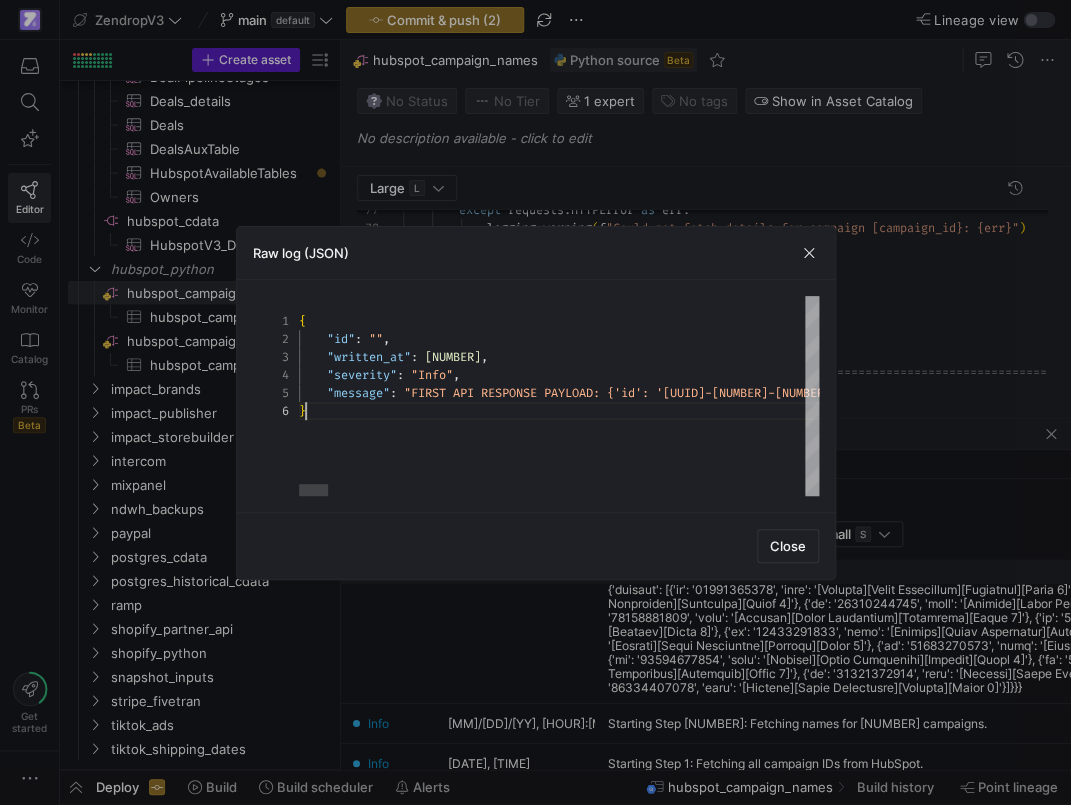 click on "{      "id" :   "7AyLkr8z1f" ,      "written_at" :   [TIMESTAMP] ,      "severity" :   "Info" ,      "message" :   "FIRST API RESPONSE PAYLOAD: {'id': '[UUID]', 'properties': {}, 'creat edAt': '[DATE]T[TIME]Z', 'updatedAt': '[DATE]T[TIME]Z', 'businessUnits': [{'id':  0}], 'assets': {'MARKETING_EMAIL': {'results': [{ 'id': '[NUMBER]', 'name': '[Winback][Store Conn ection][Portugues][Email 2]'}, {'id': '[NUMBER]', 'name': '[Winback][Store Connection][Portugues] [Email 6]'}, {'id': '[NUMBER]', 'name': '[Winback][Store Connection][English][Email 1]'}, {'id':  '[NUMBER]', 'name': '[Winback][Store Connection ][Portugues][Email 3]'}, {'id': '[NUMBER]', 'na me': '[Winback][Store Connection][English][Email 3 ]'}, {'id': '[NUMBER]', 'name': '[Winback][Stor e Connection][Portugues][Email 4]'}, {'id': '[NUMBER]', 'name': '[Winback][Store Connection][Engl }" at bounding box center [4780, 396] 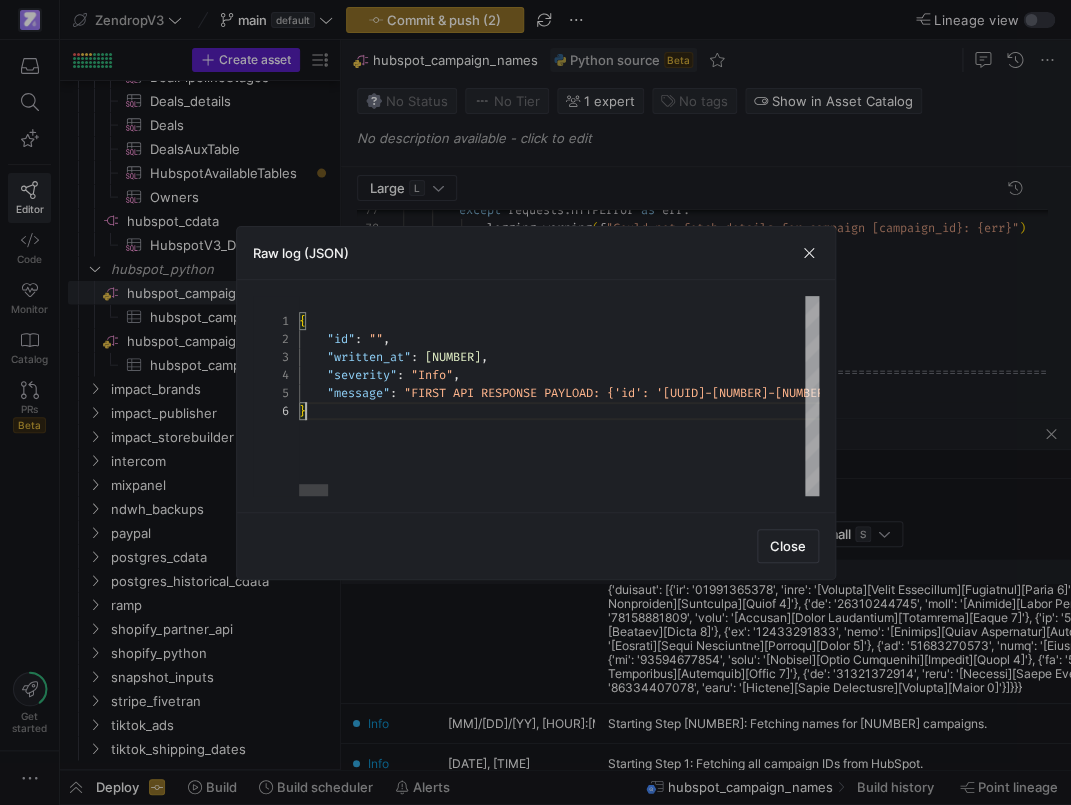 scroll, scrollTop: 0, scrollLeft: 7, axis: horizontal 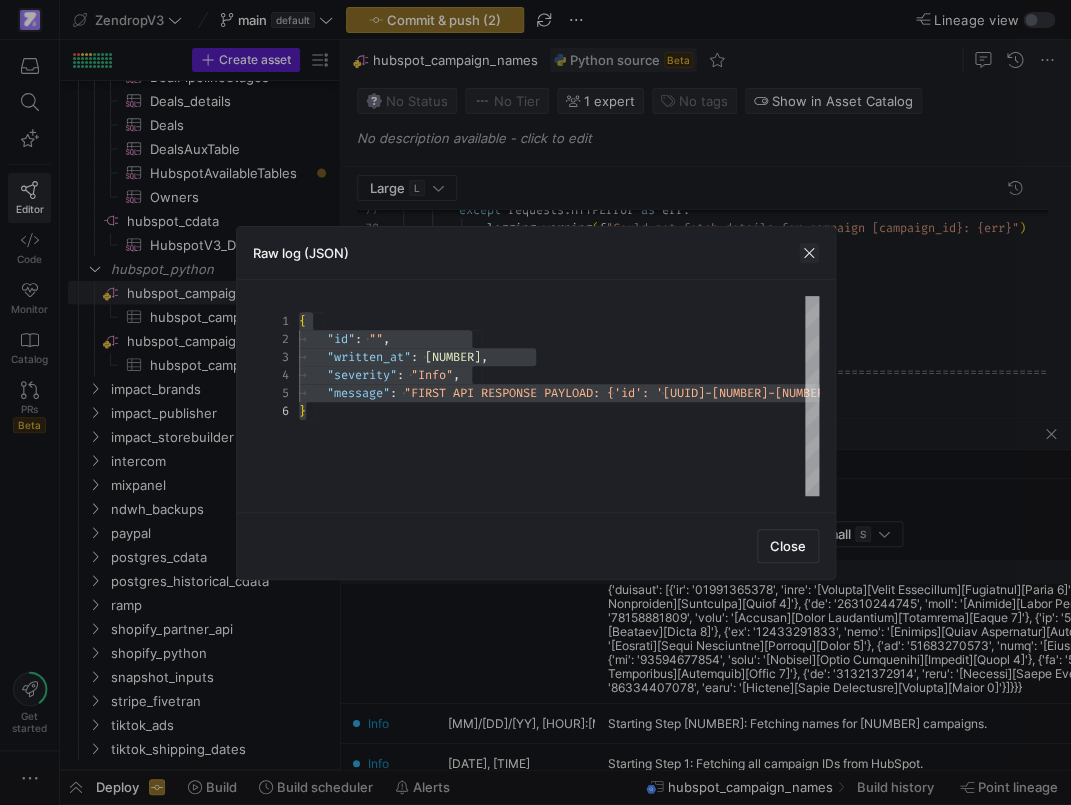 click at bounding box center (809, 253) 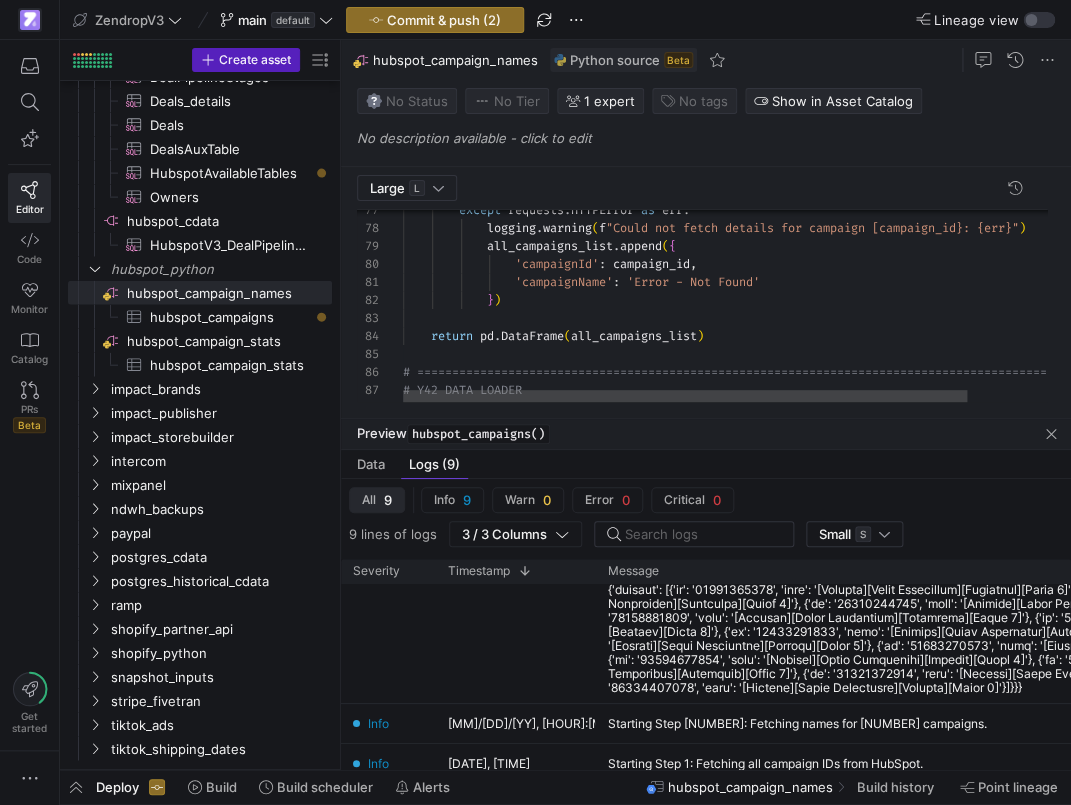 scroll, scrollTop: 162, scrollLeft: 302, axis: both 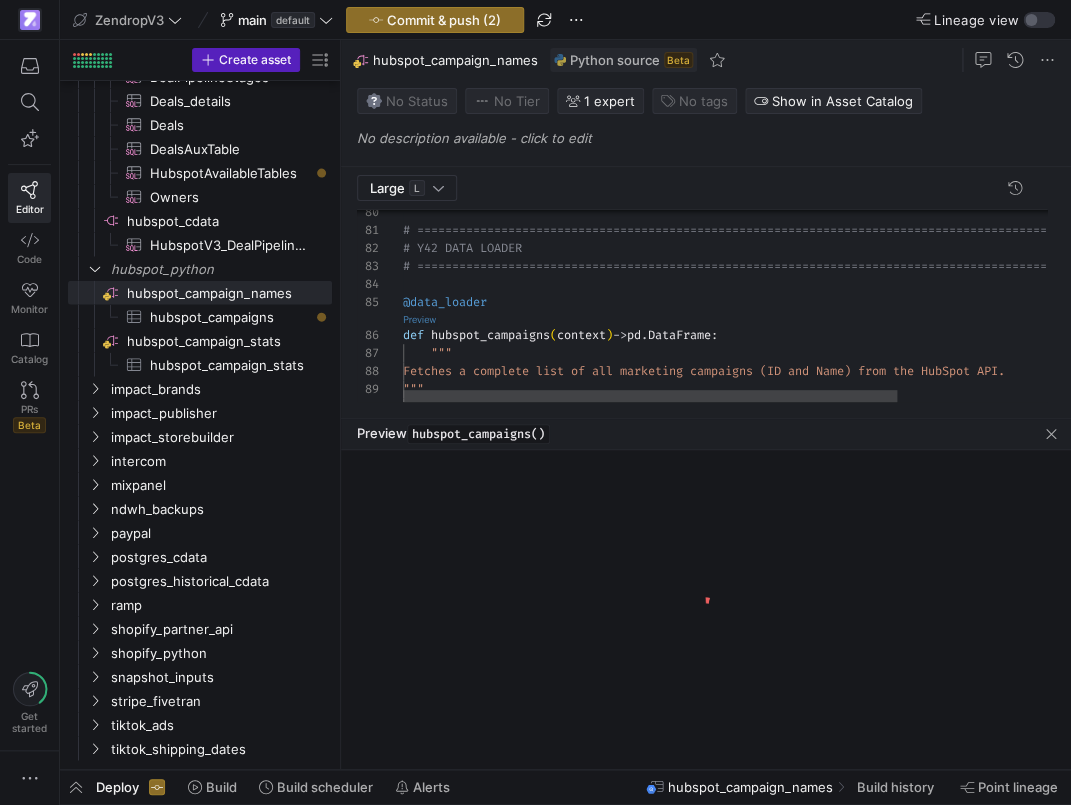 click on "Preview" at bounding box center (419, 319) 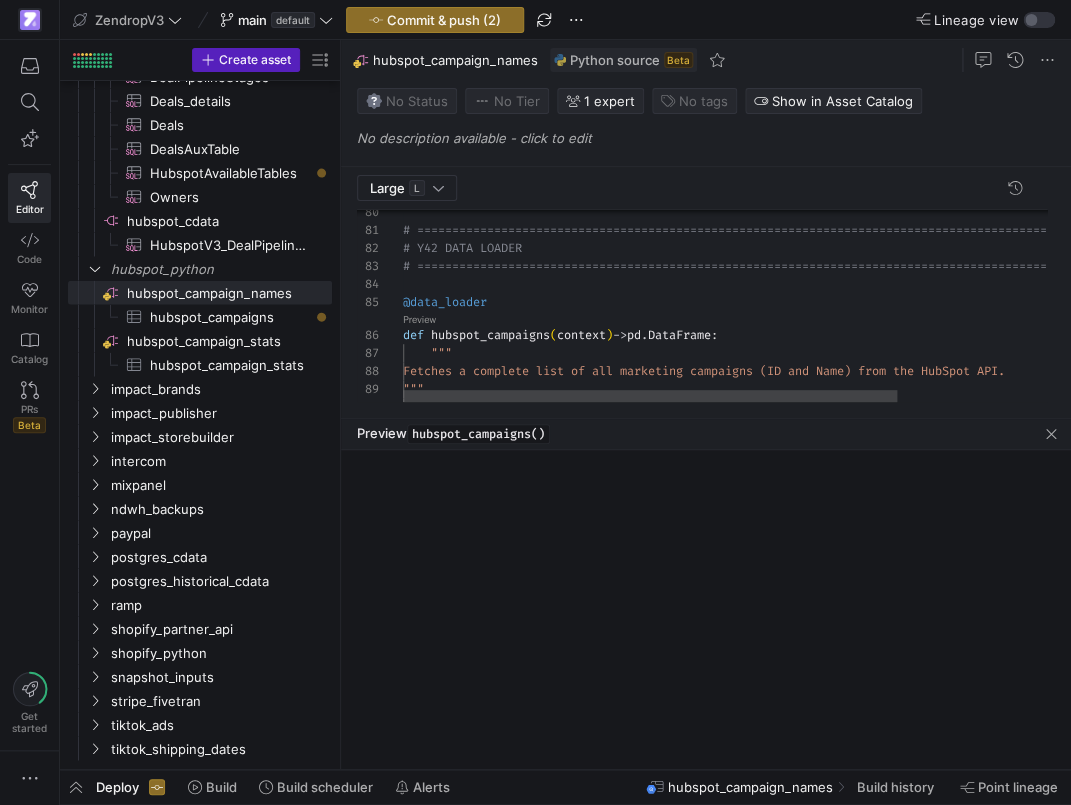 click on "Preview" 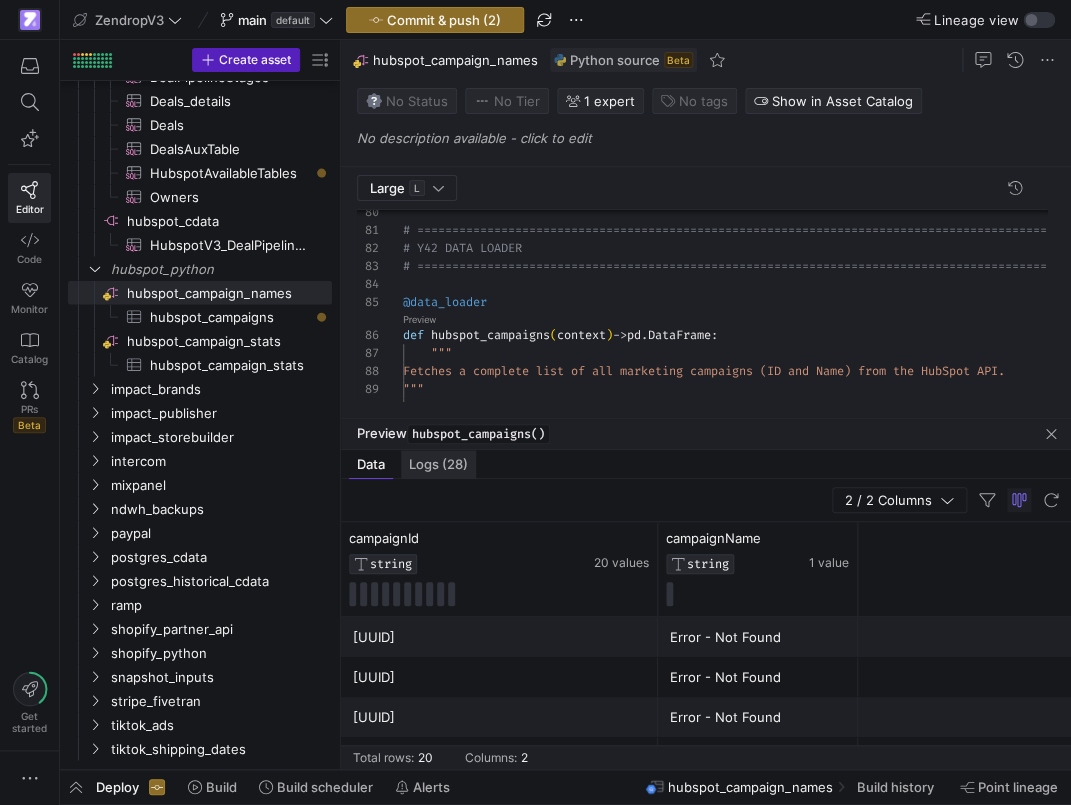 click on "Logs (28)" at bounding box center (438, 464) 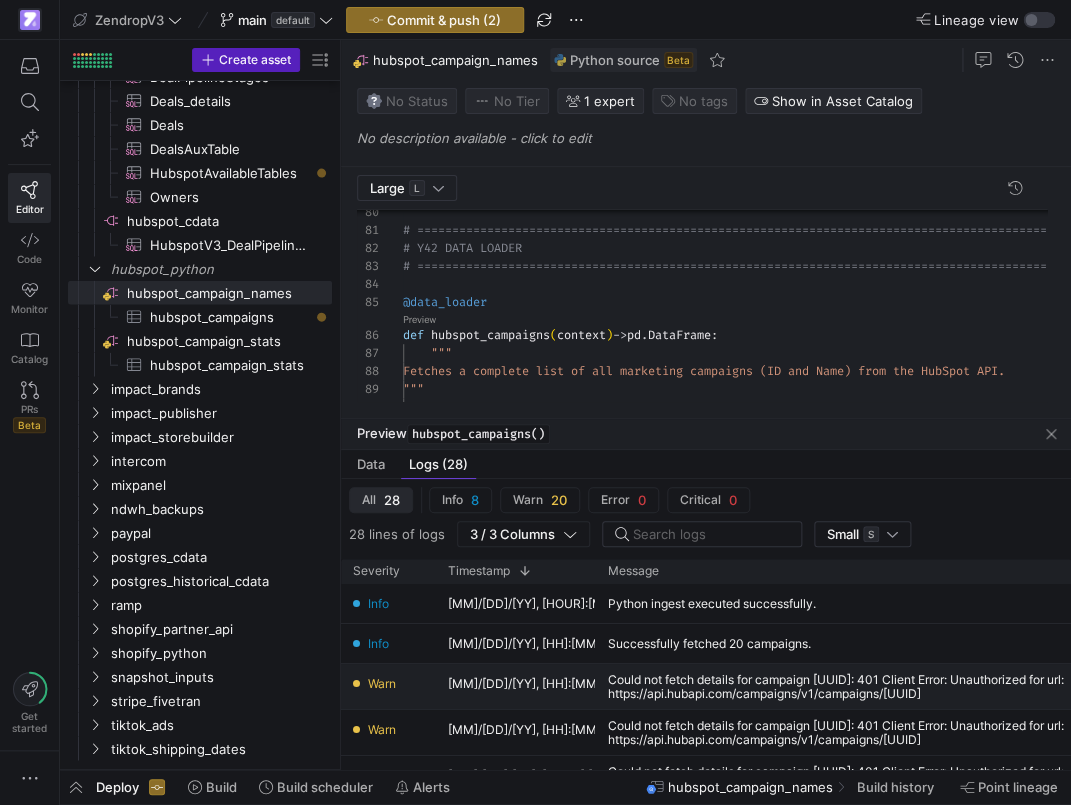 scroll, scrollTop: 414, scrollLeft: 0, axis: vertical 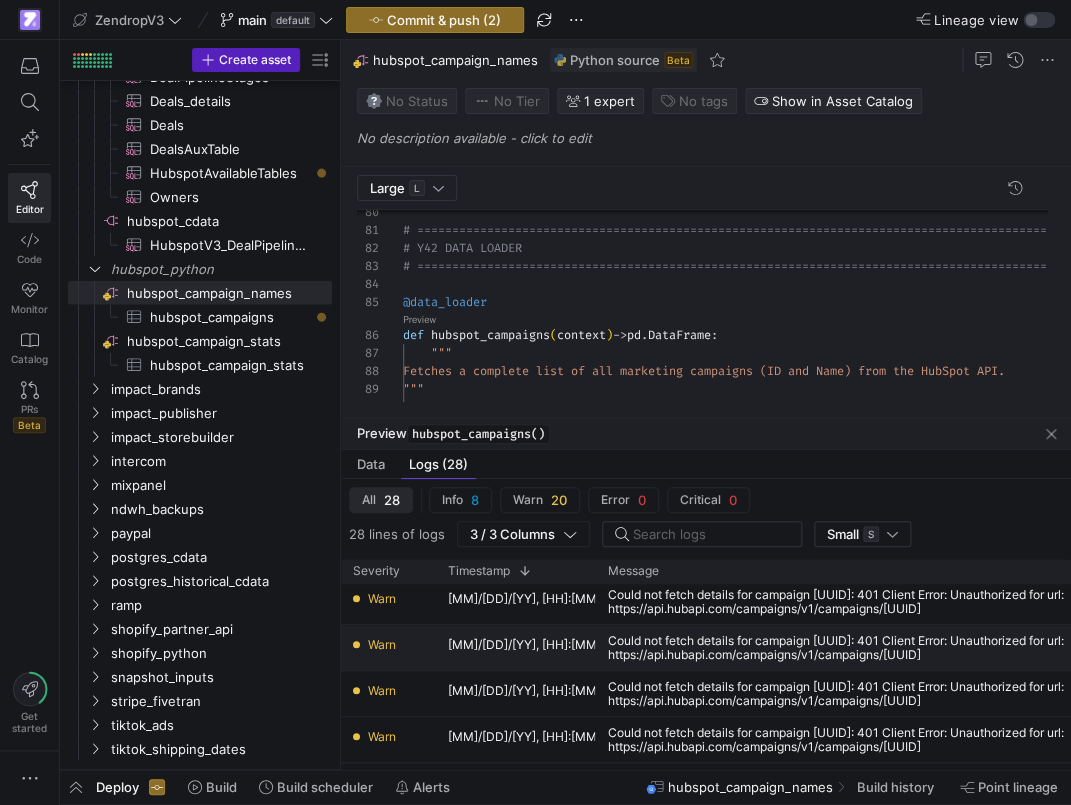 click on "Could not fetch details for campaign [UUID]: 401 Client Error: Unauthorized for url: https://api.hubapi.com/campaigns/v1/campaigns/[UUID]" at bounding box center [971, 648] 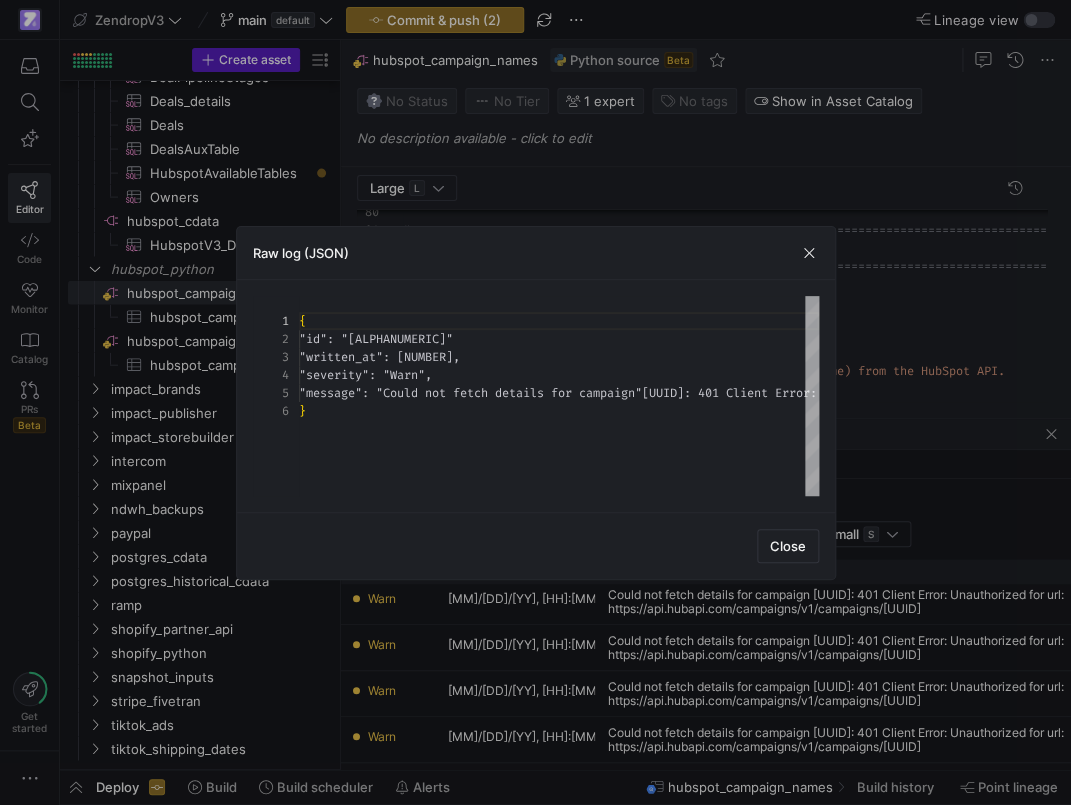 scroll, scrollTop: 90, scrollLeft: 0, axis: vertical 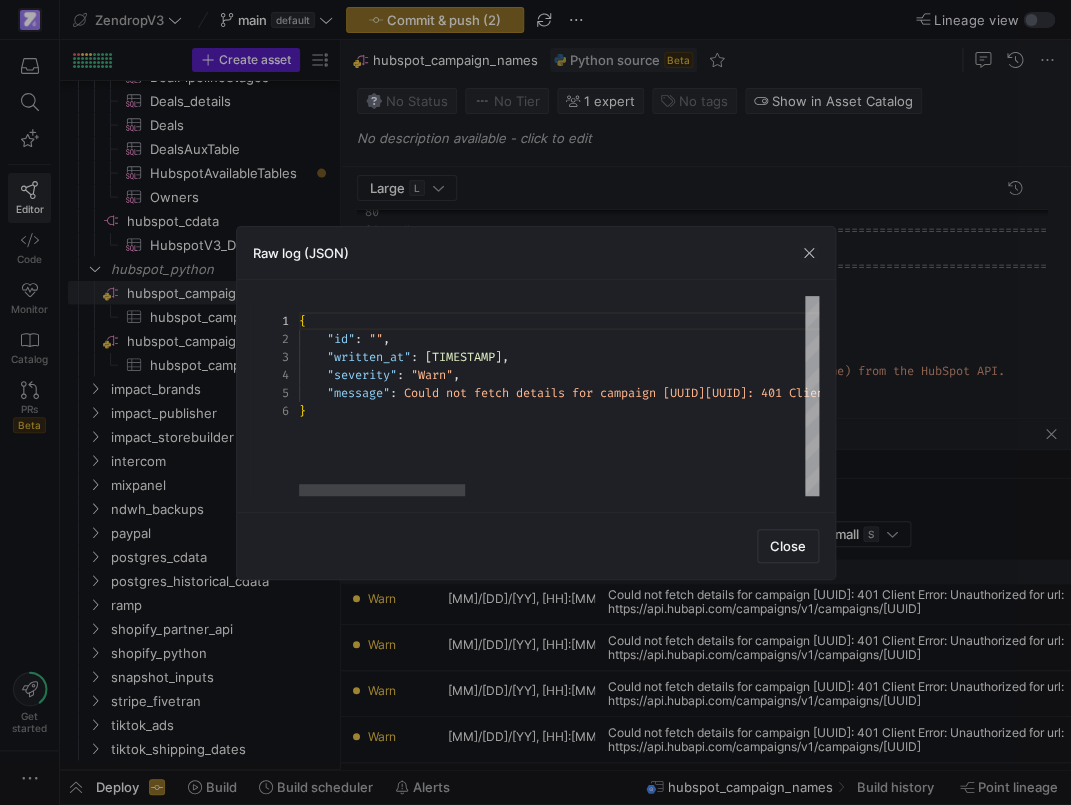 click on "{ "id" : "[ID]" , "written_at" : [TIMESTAMP] , "severity" : "Warn" , "message" : "Could not fetch details for campaign [UUID]: 401 Client Error: Unauth orized for url: https://api.hubapi.com/campaigns/v1/campaigns/[UUID] " }" at bounding box center (1090, 396) 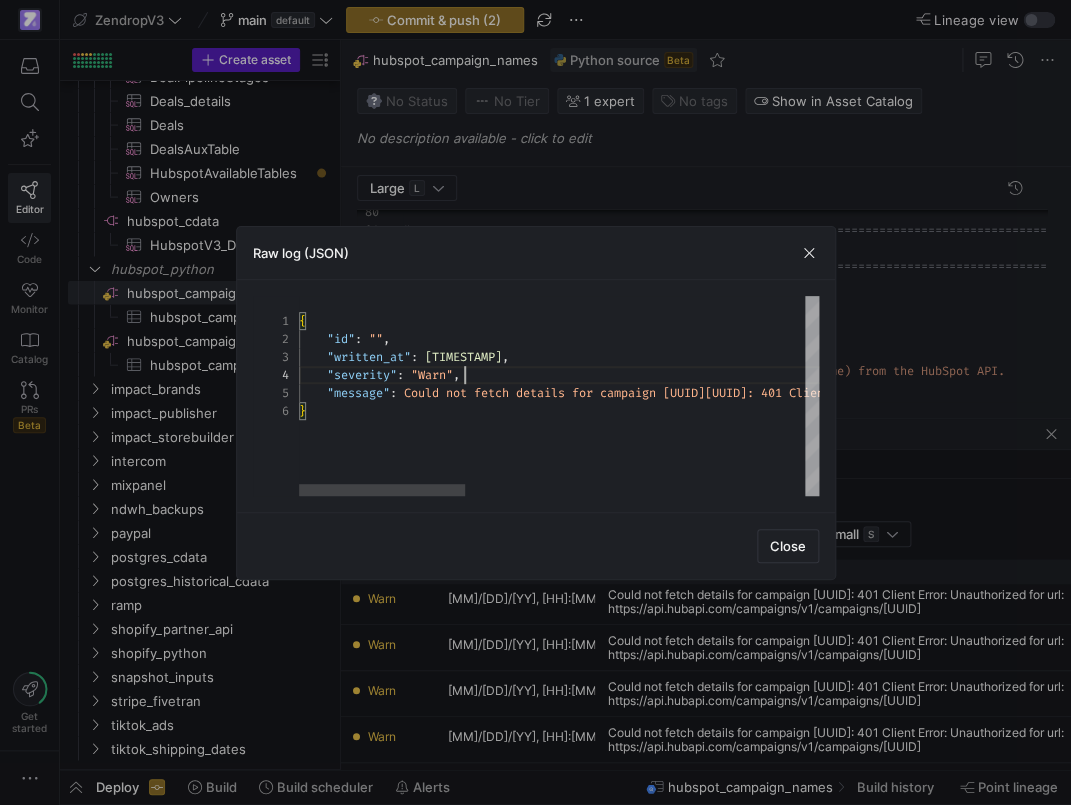 scroll, scrollTop: 0, scrollLeft: 7, axis: horizontal 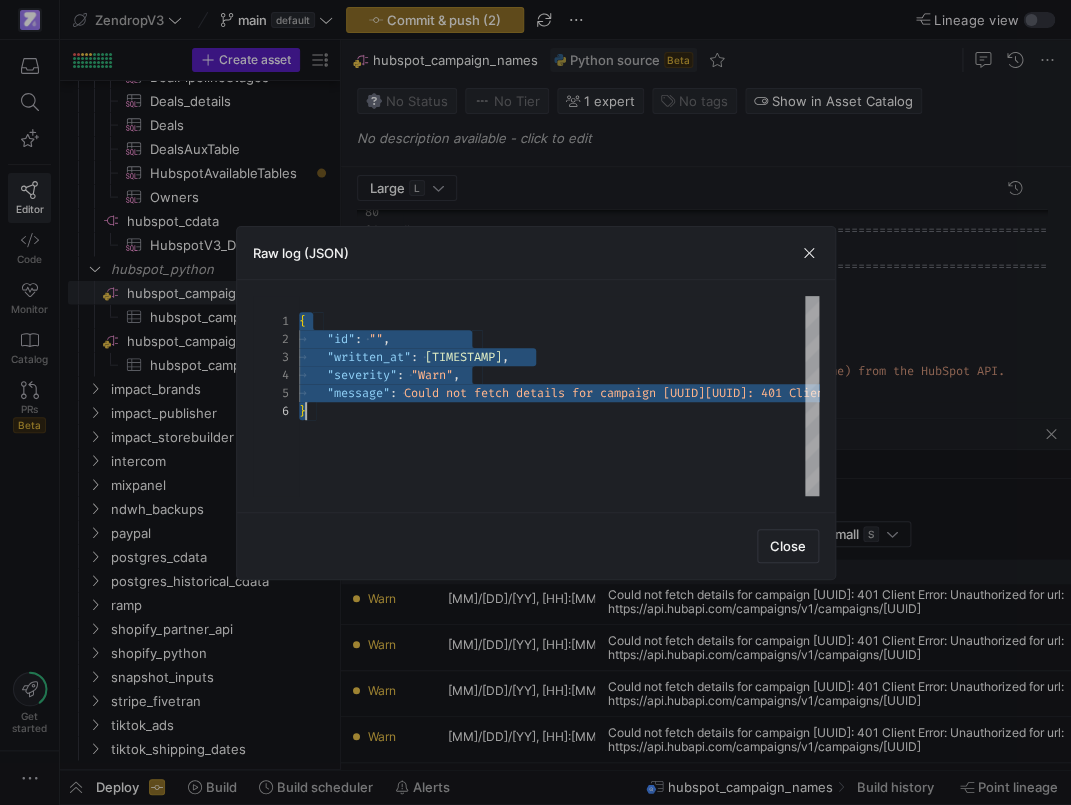 click at bounding box center (535, 402) 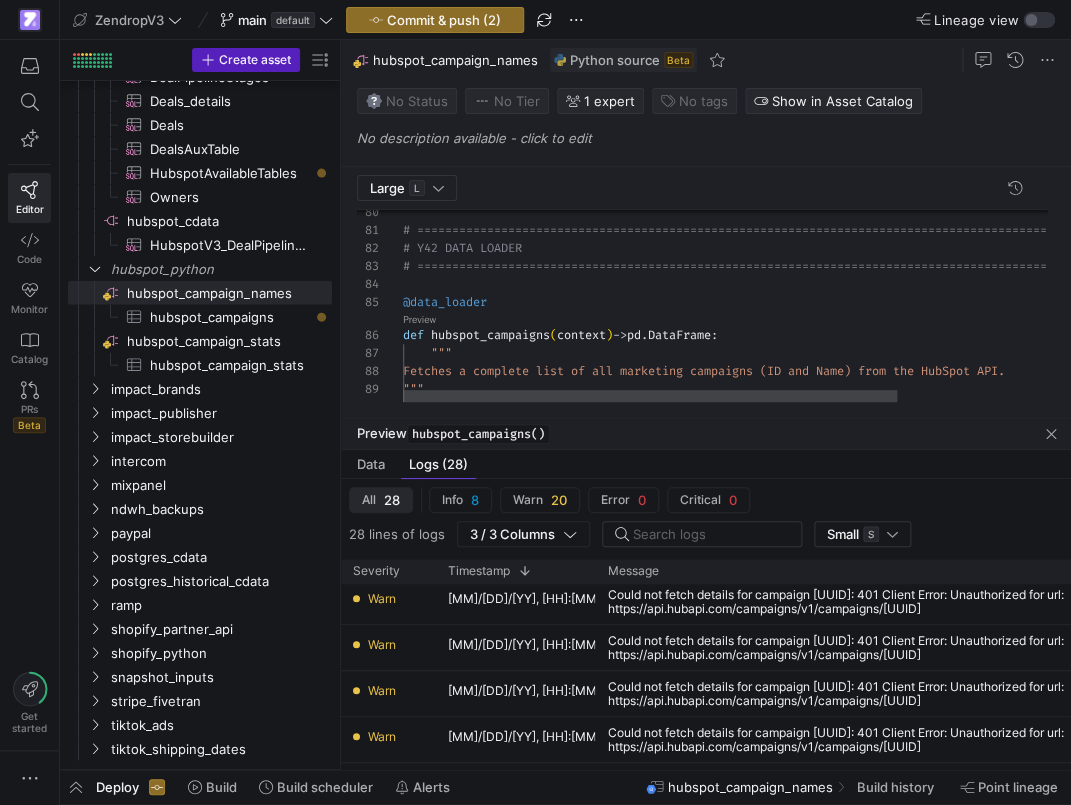 click on "@data_loader" 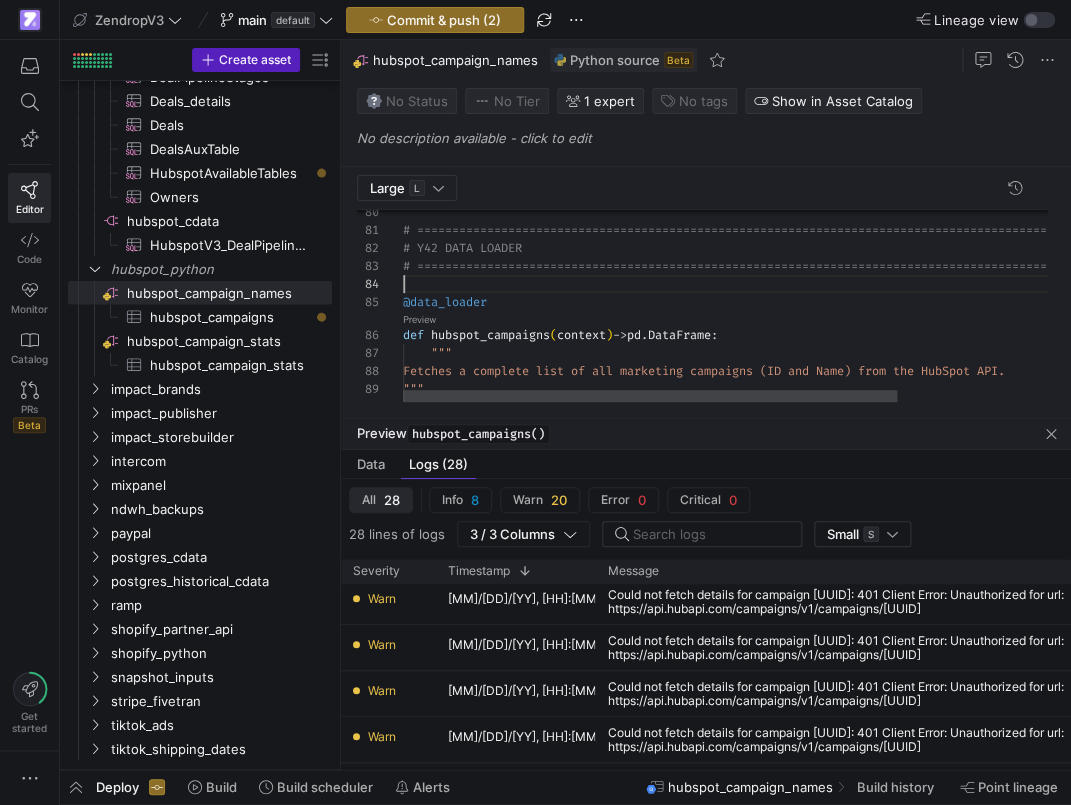 scroll, scrollTop: 54, scrollLeft: 0, axis: vertical 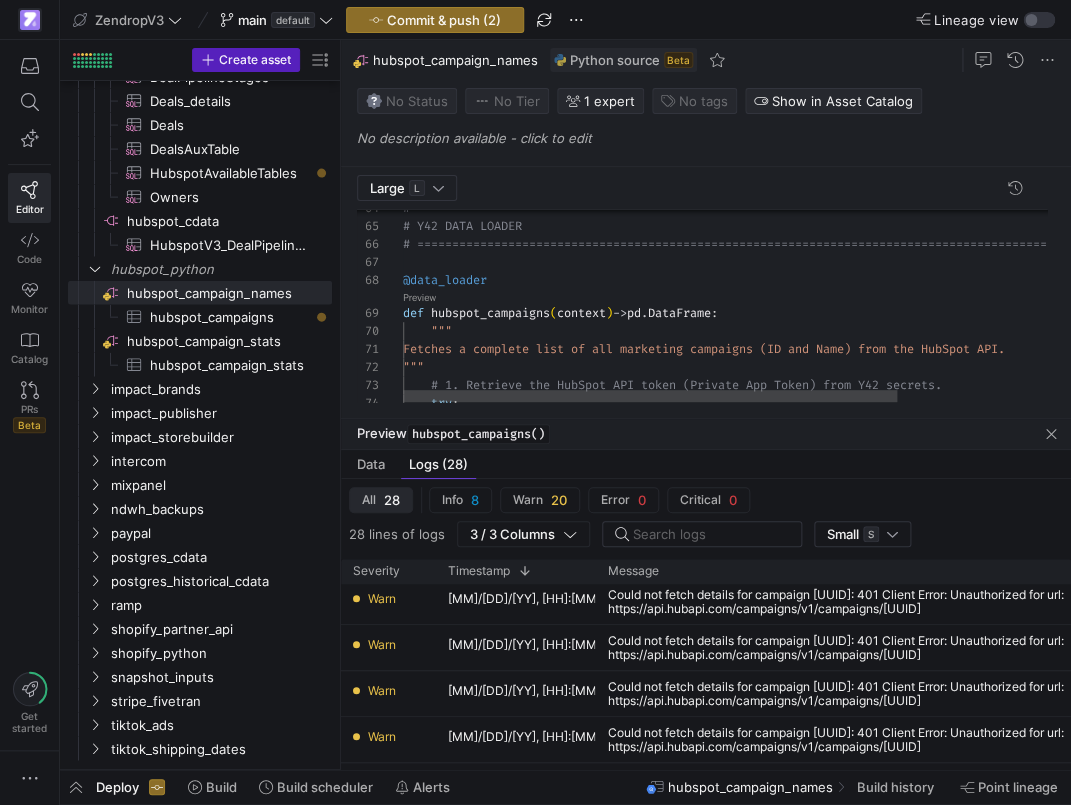 click on "Preview" 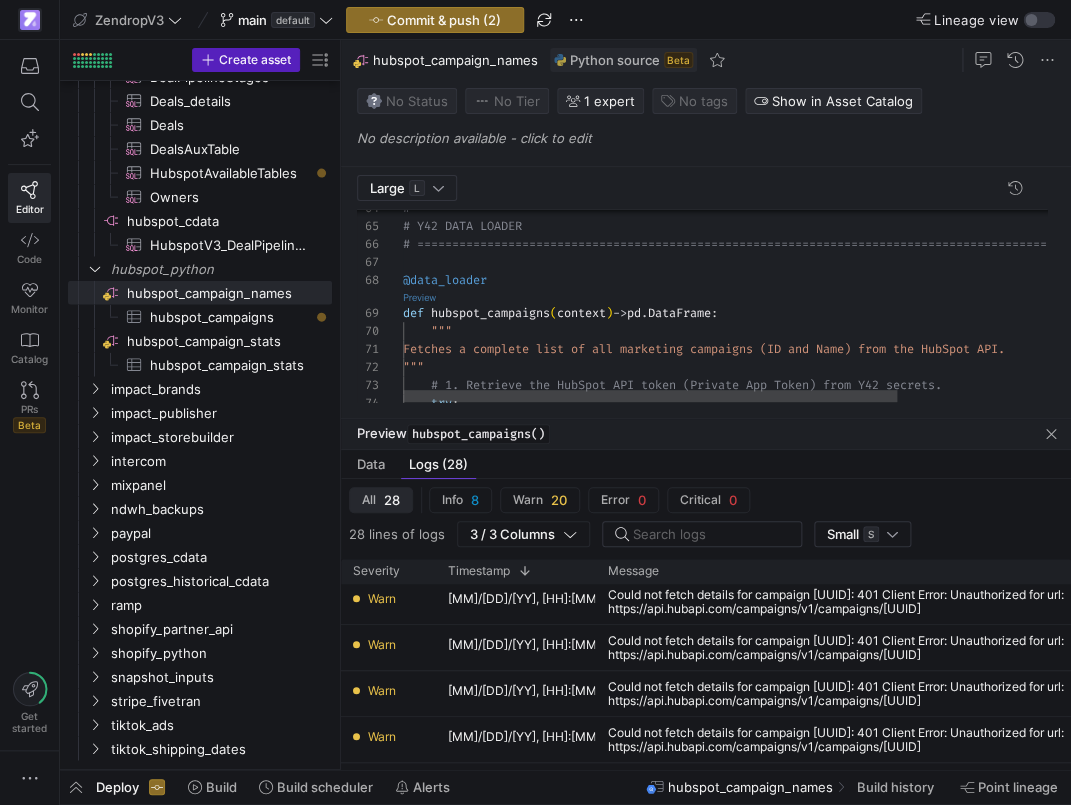 click on "Preview" at bounding box center (419, 297) 